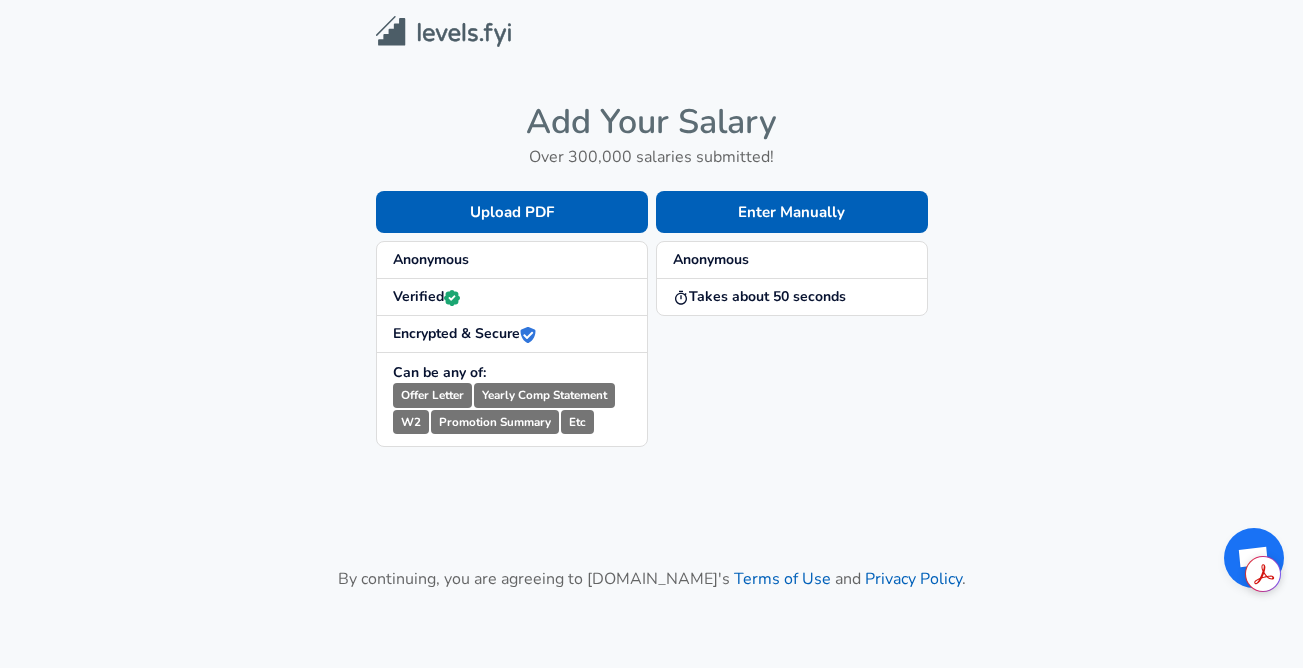 scroll, scrollTop: 0, scrollLeft: 0, axis: both 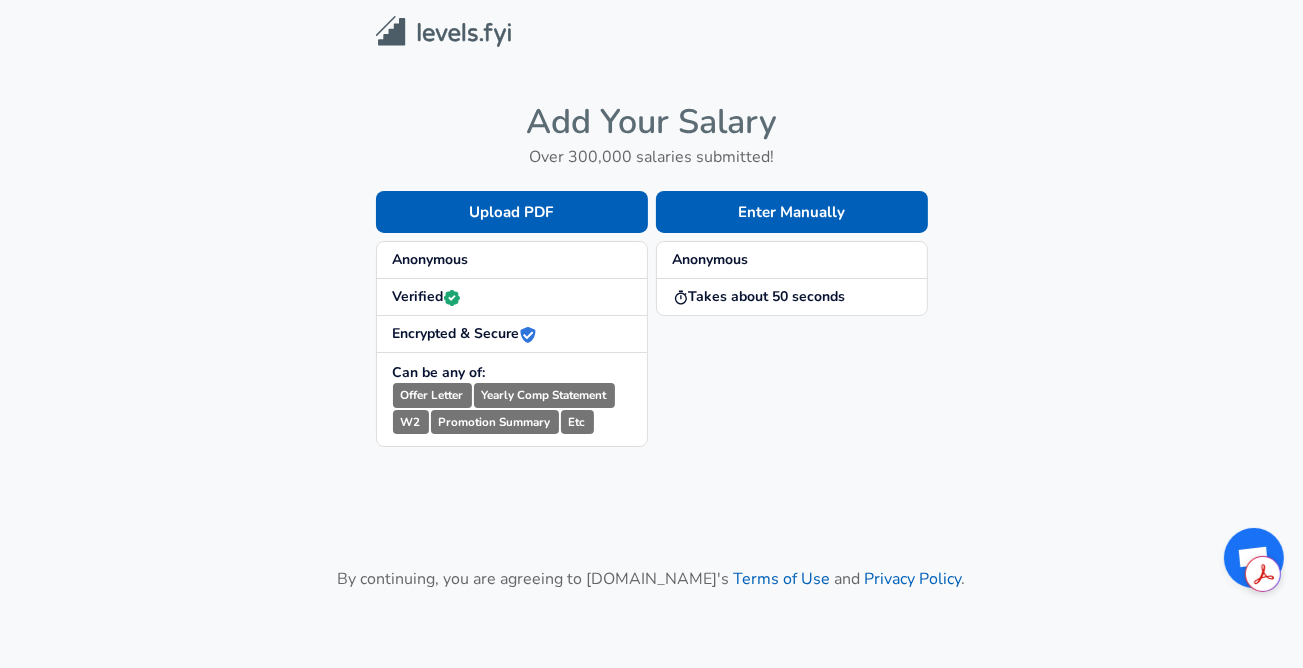 click on "Enter Manually Anonymous  Takes about 50 seconds" at bounding box center [788, 303] 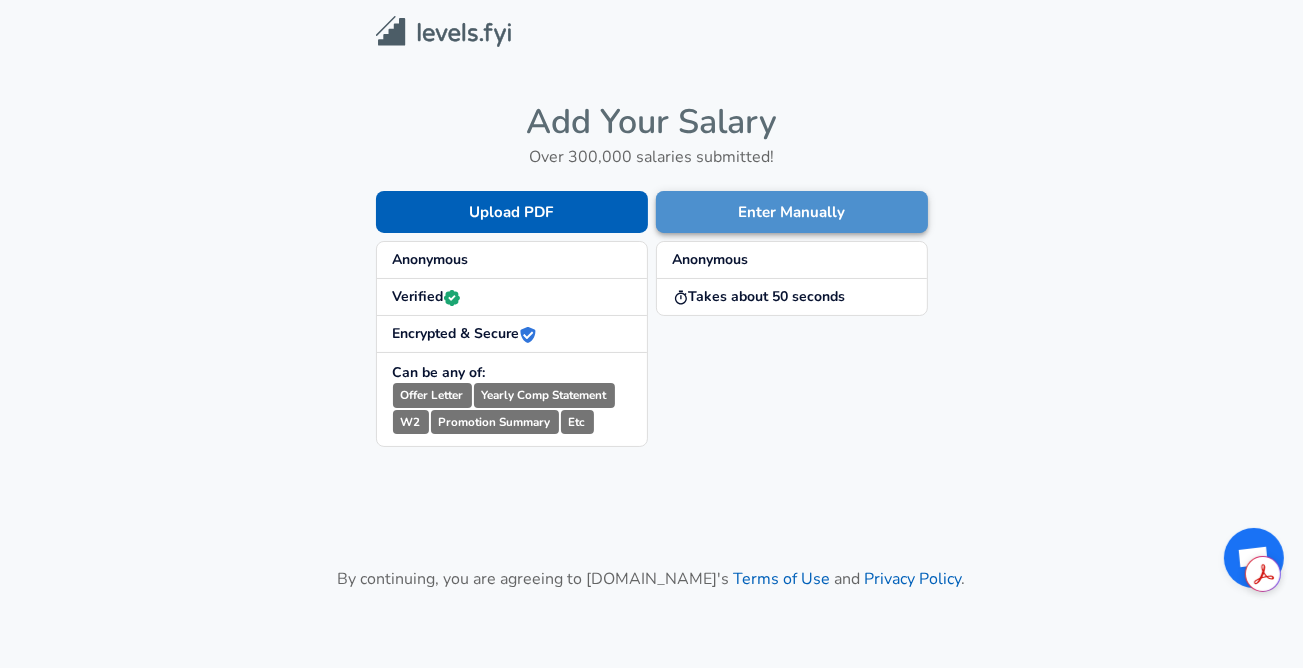 click on "Enter Manually" at bounding box center (792, 212) 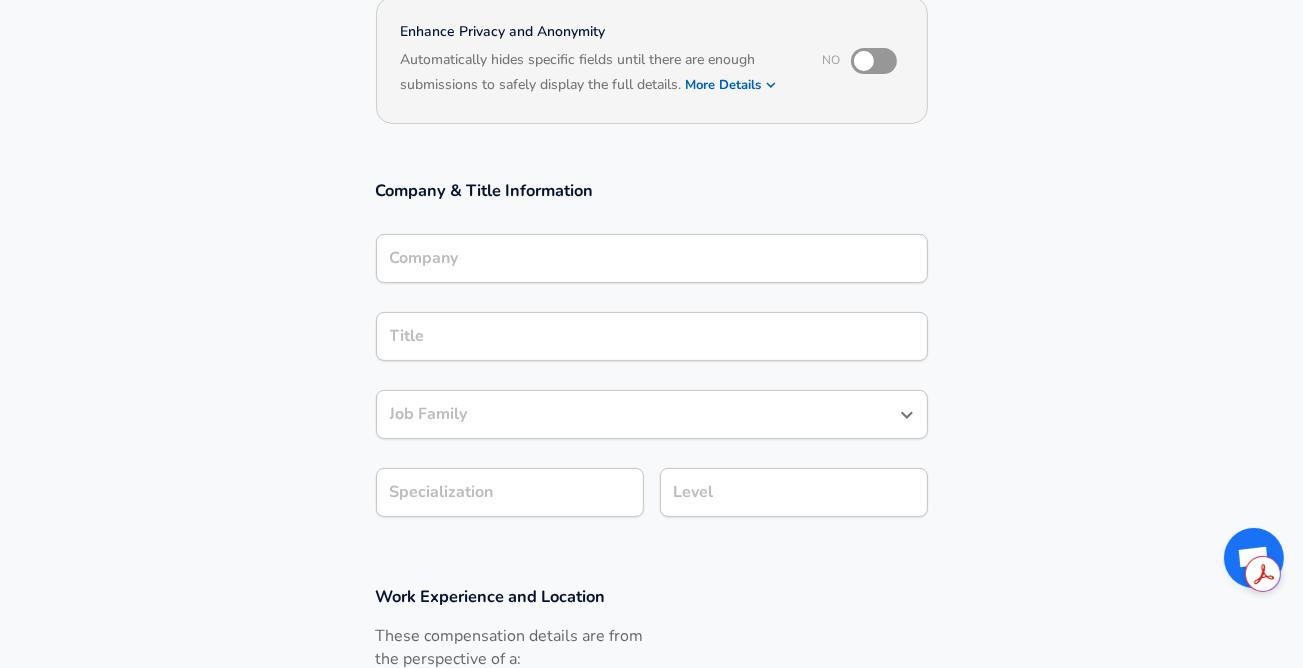 click on "Company" at bounding box center (652, 258) 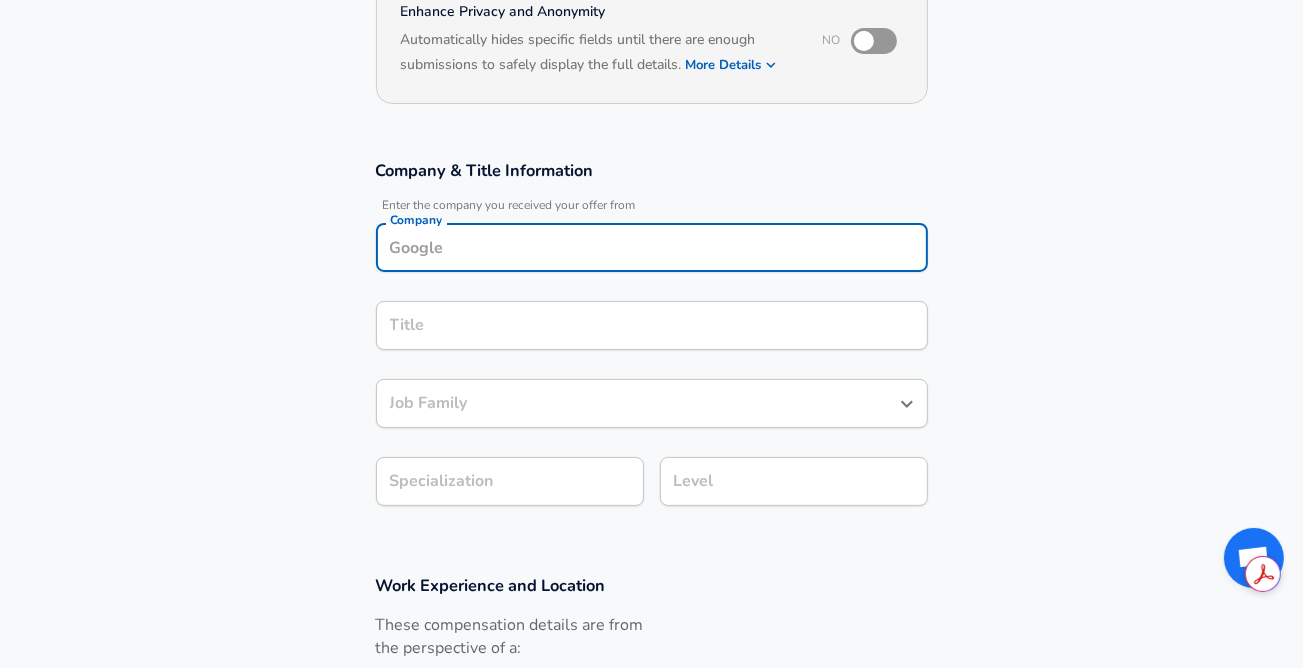 click on "Company & Title Information   Enter the company you received your offer from Company Company Title Title Job Family Job Family Specialization Specialization Level Level" at bounding box center [651, 343] 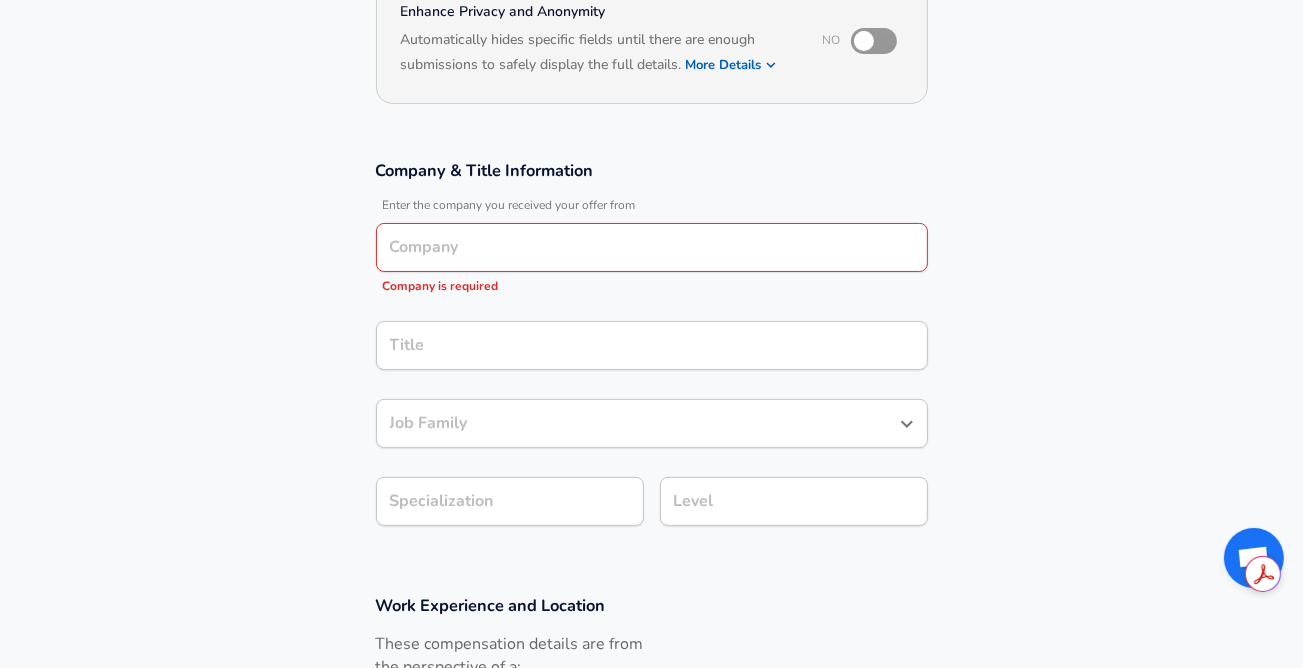 click on "Company" at bounding box center [652, 247] 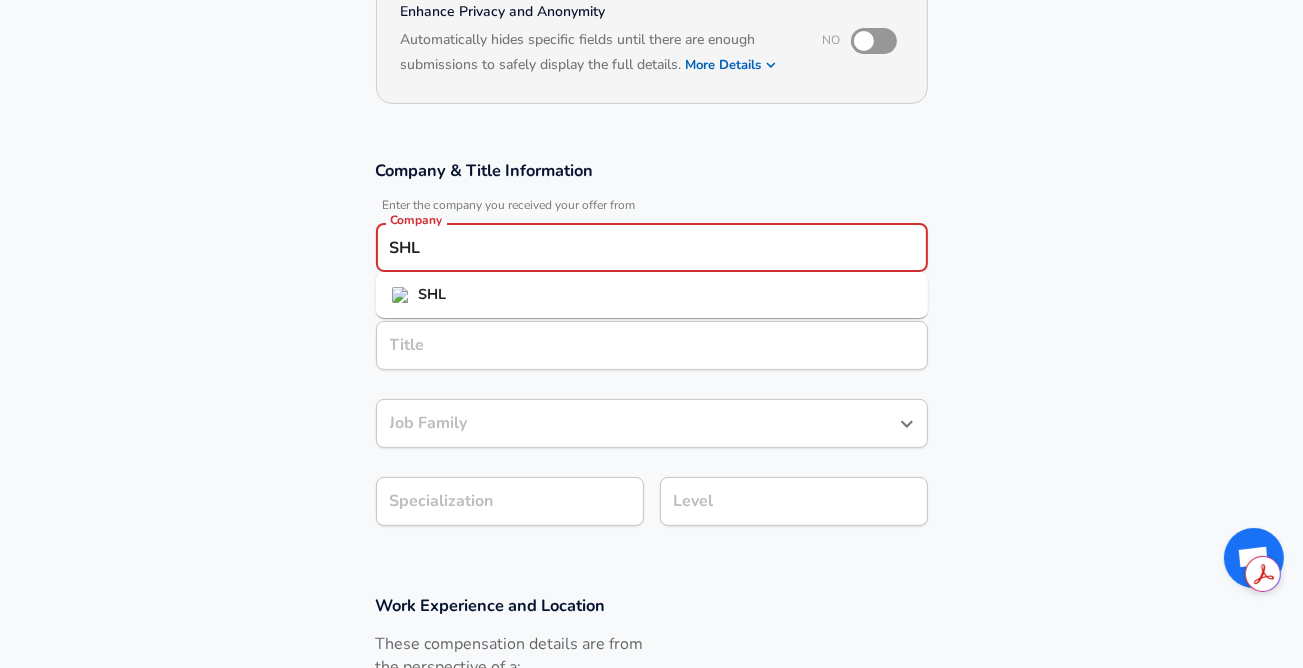 click on "SHL" at bounding box center (652, 295) 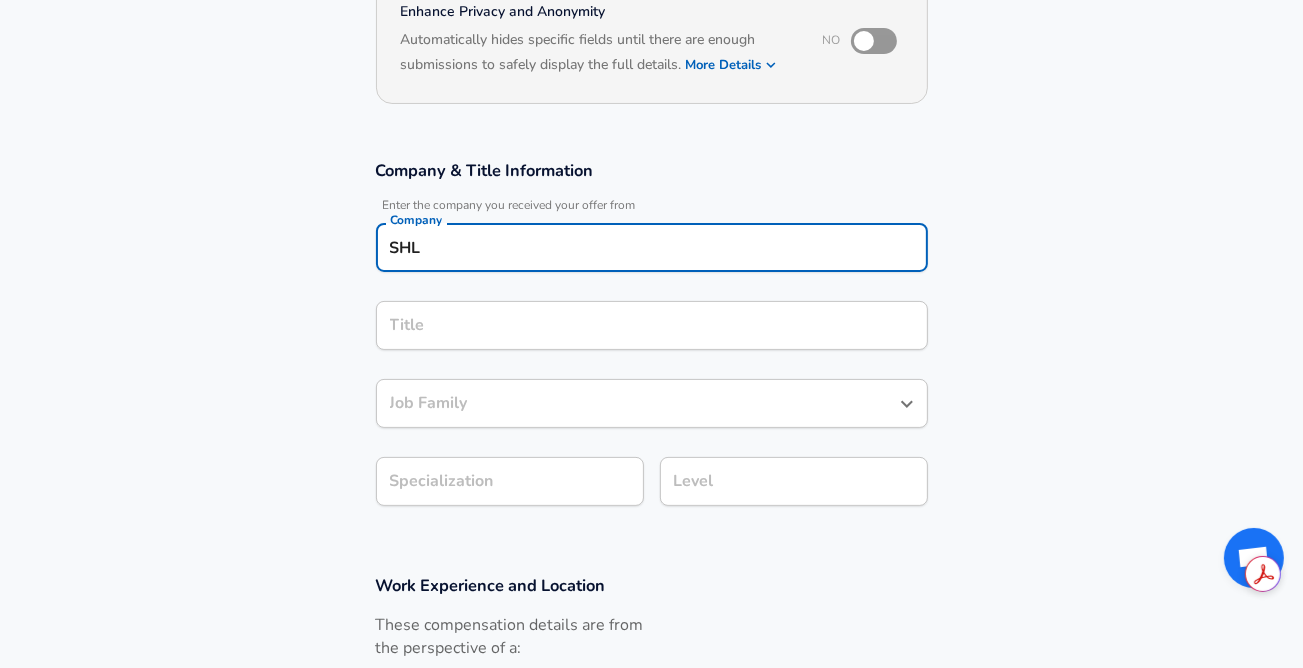 type on "SHL" 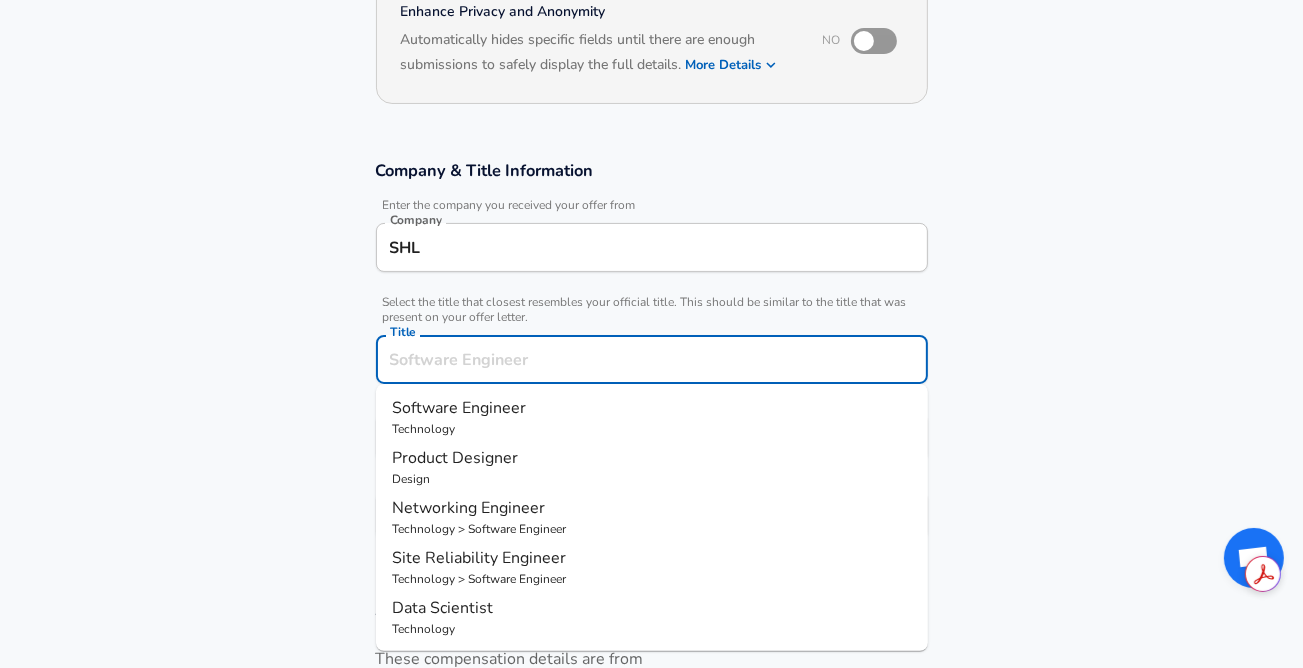 scroll, scrollTop: 260, scrollLeft: 0, axis: vertical 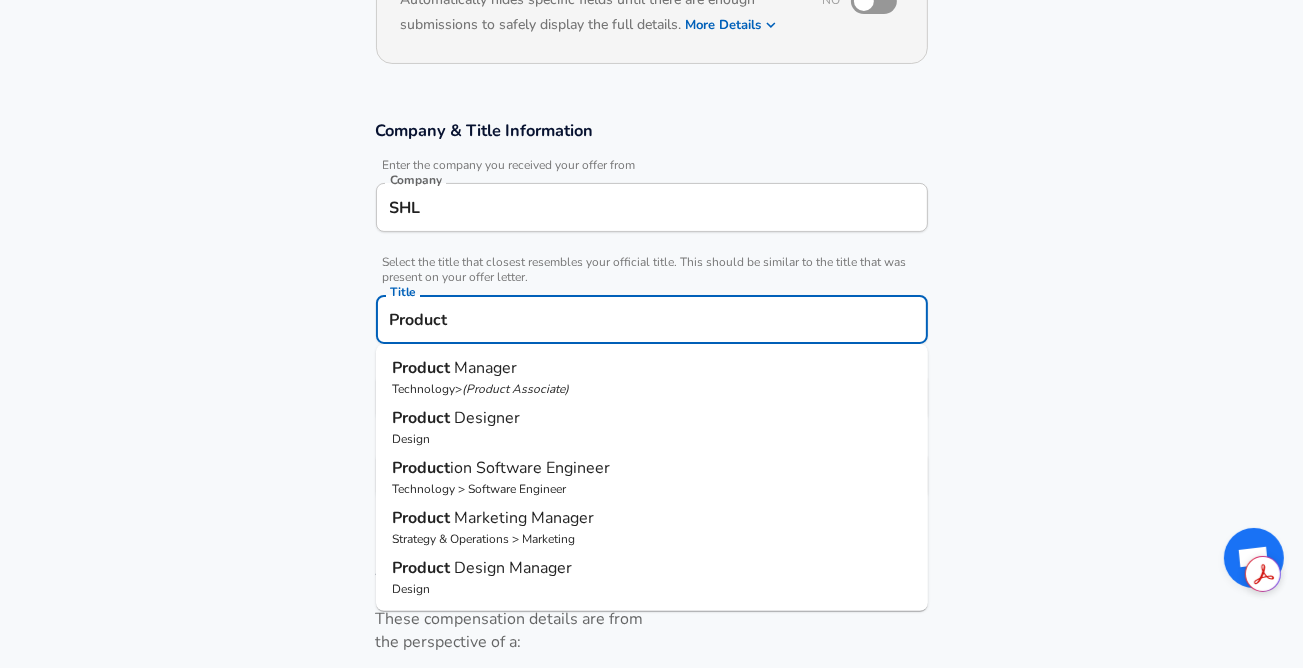 click on "Product    Manager" at bounding box center [652, 368] 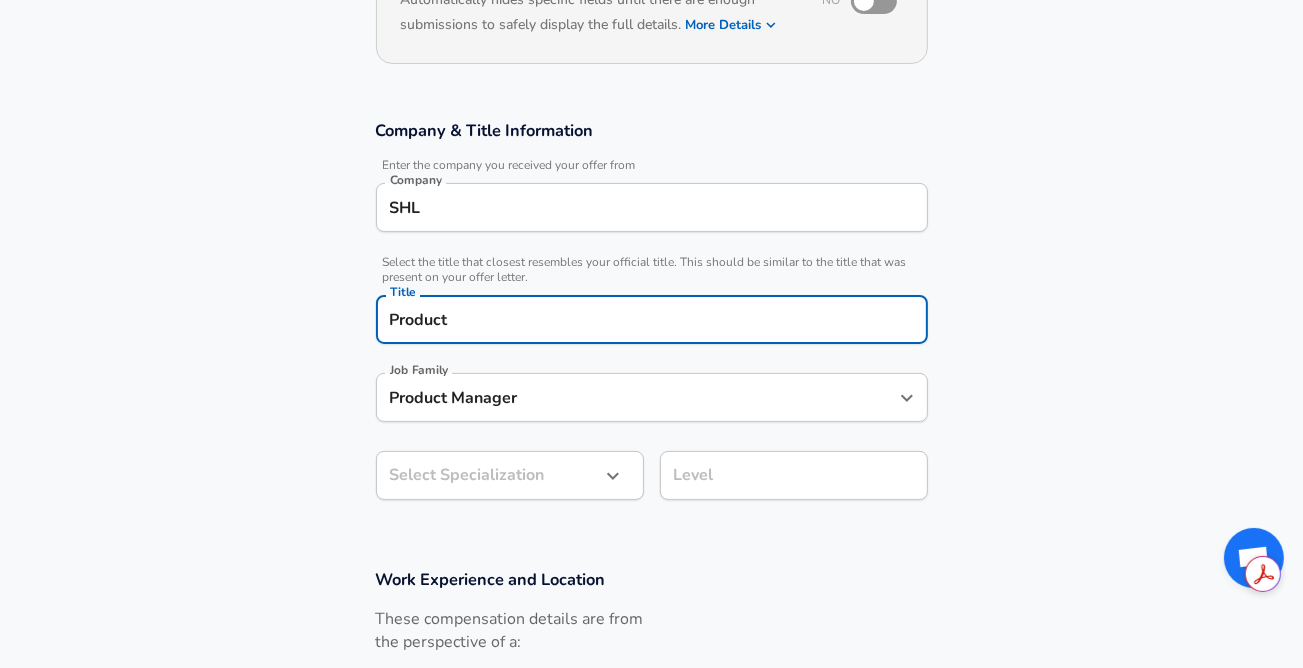 type on "Product Manager" 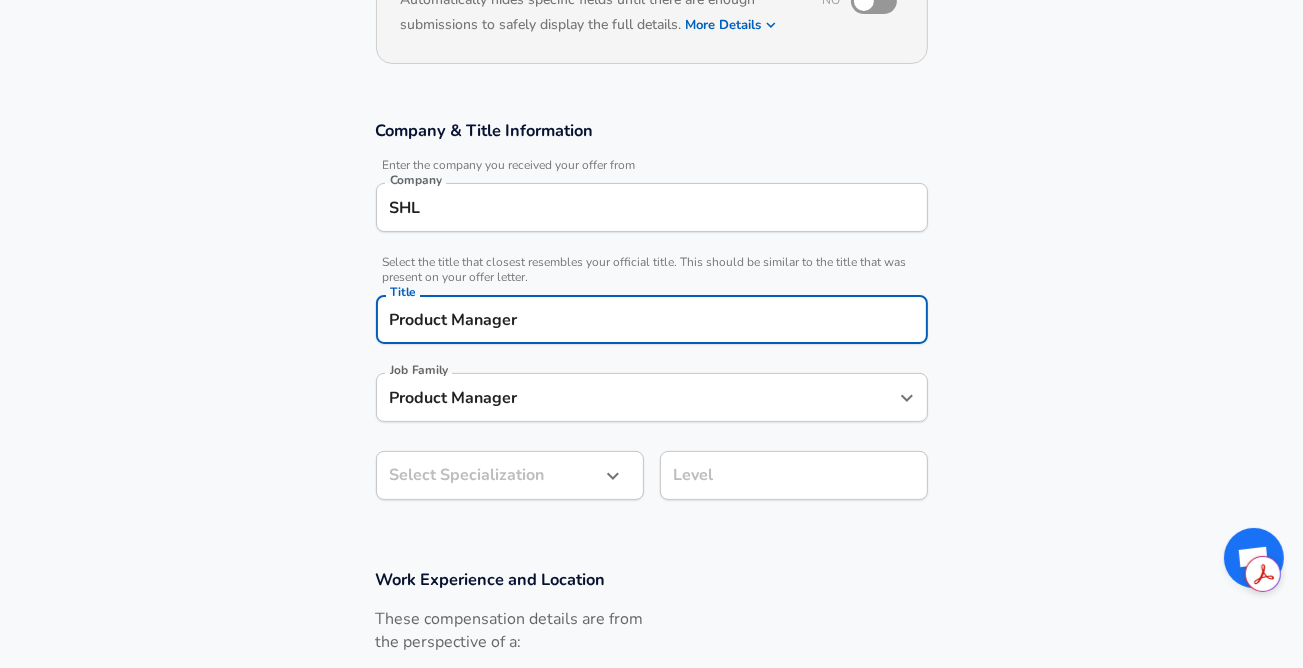 drag, startPoint x: 513, startPoint y: 234, endPoint x: 364, endPoint y: 203, distance: 152.19067 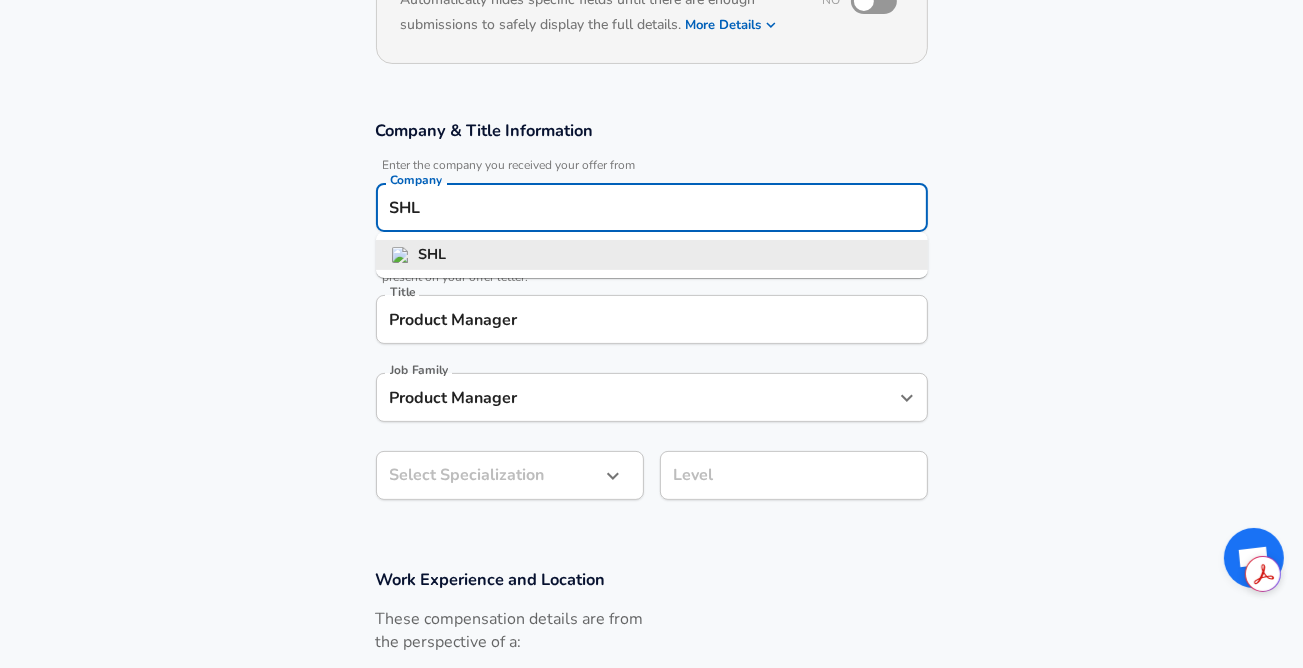 click on "SHL" at bounding box center [652, 207] 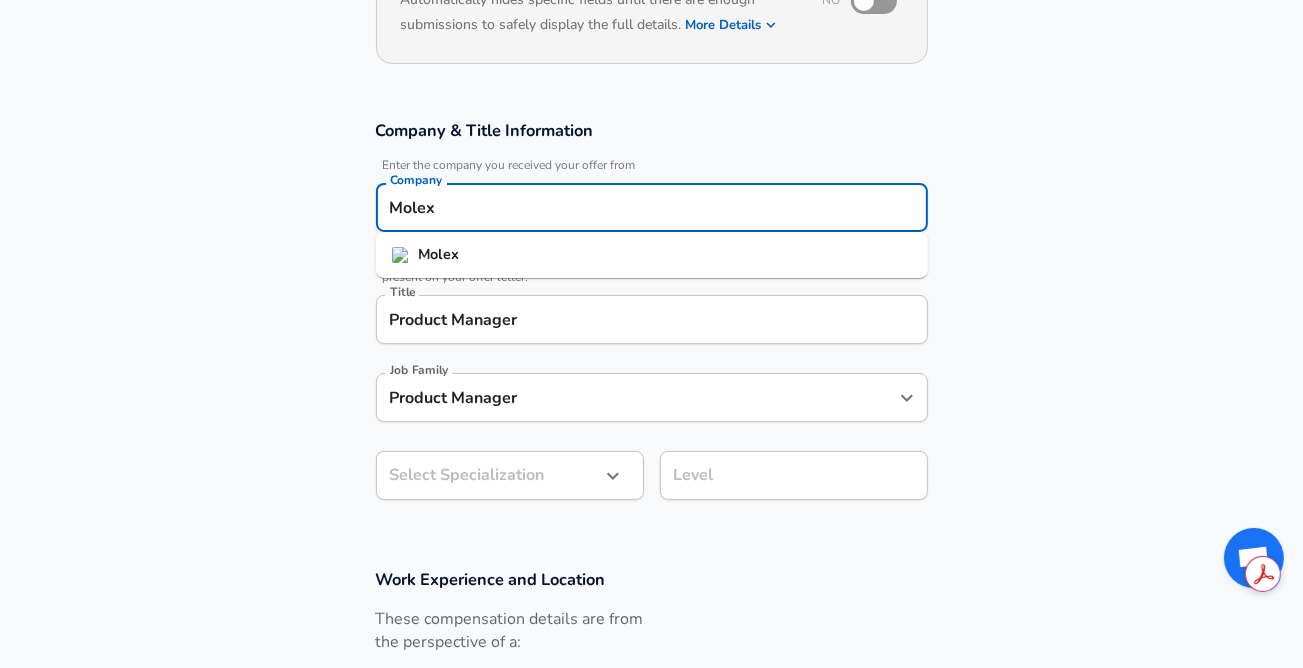 click on "Molex" at bounding box center (652, 255) 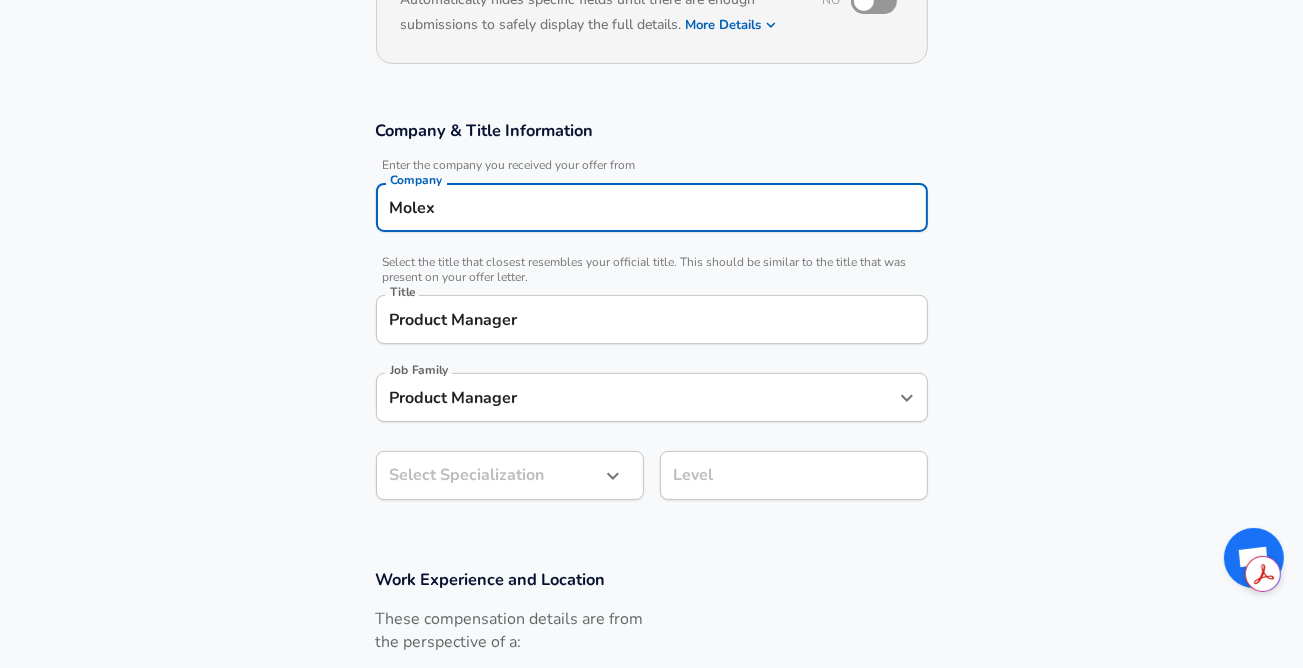 type on "Molex" 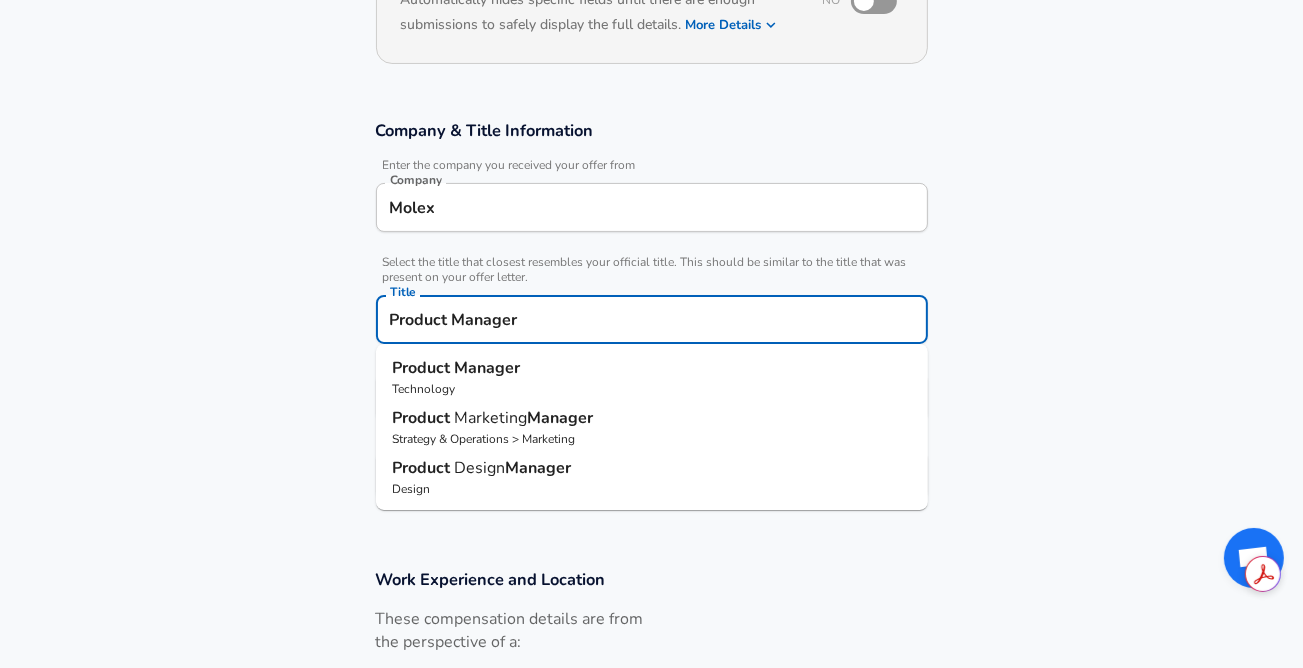 click on "Product Manager" at bounding box center (652, 319) 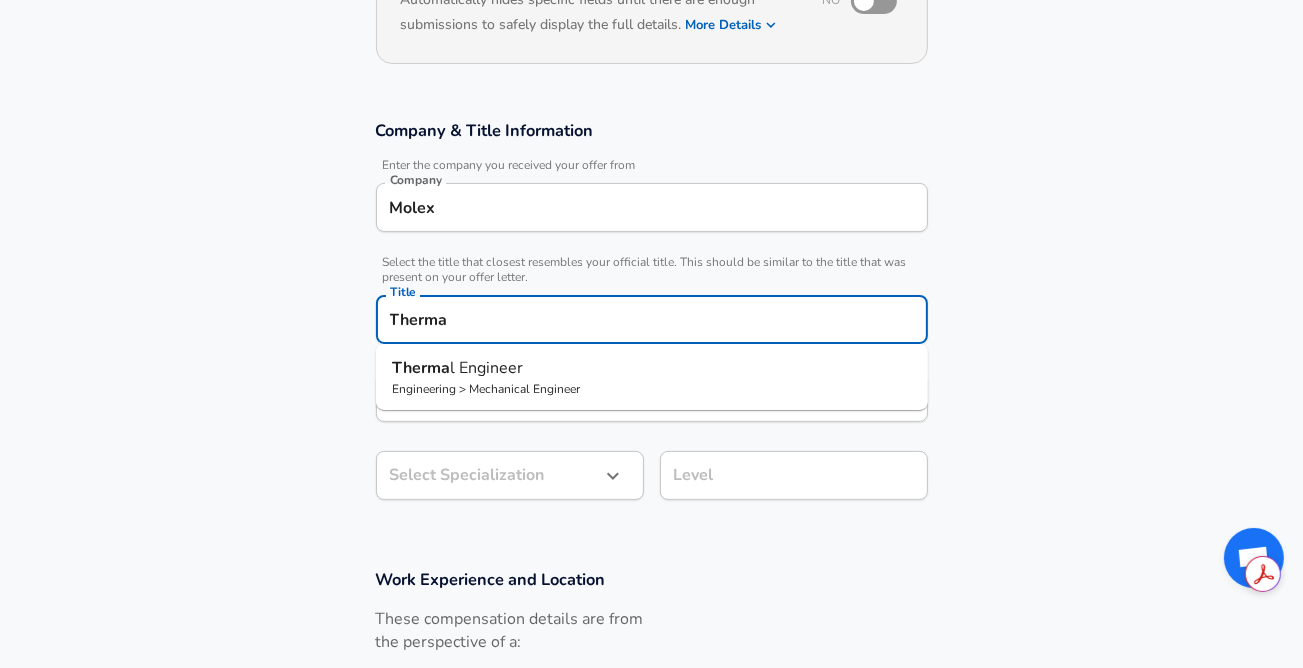 click on "Engineering > Mechanical Engineer" at bounding box center (652, 389) 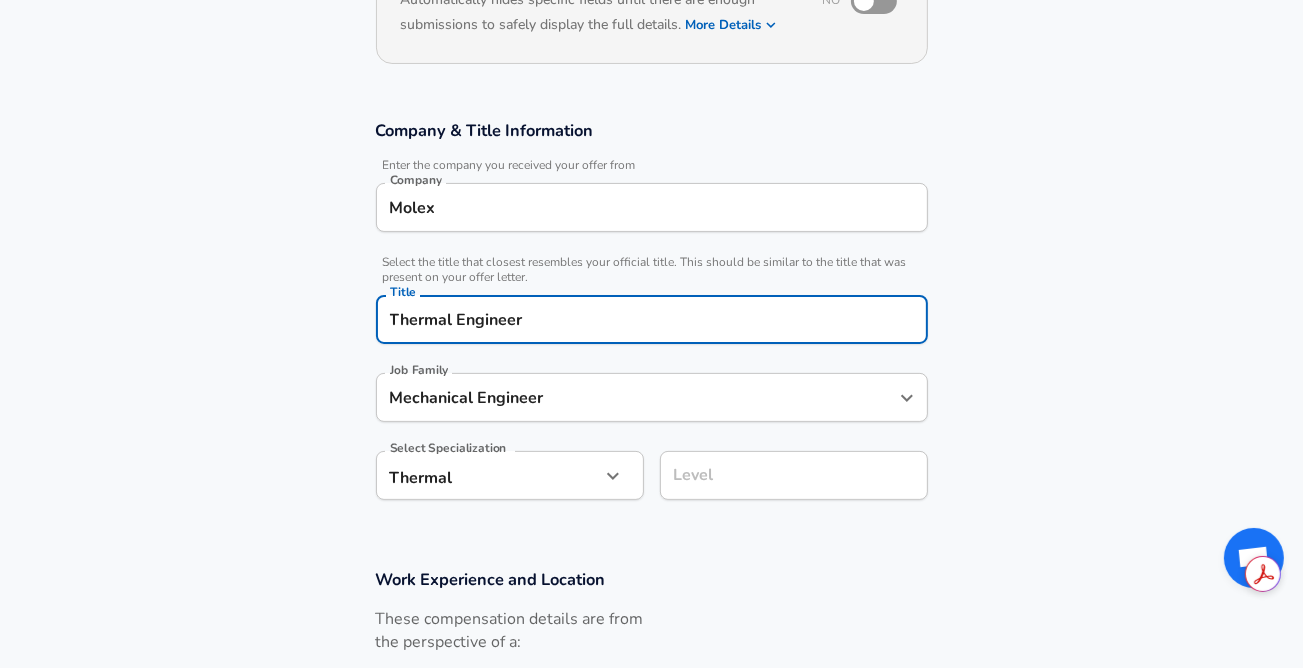type on "Thermal Engineer" 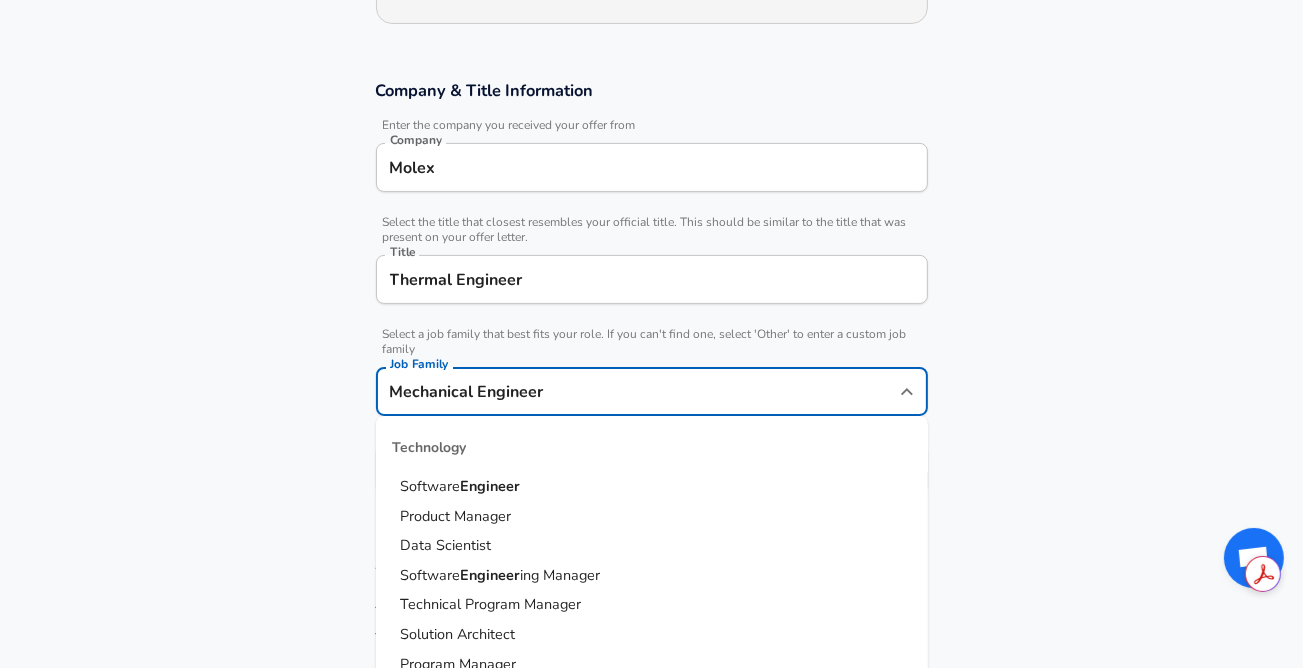 scroll, scrollTop: 252, scrollLeft: 0, axis: vertical 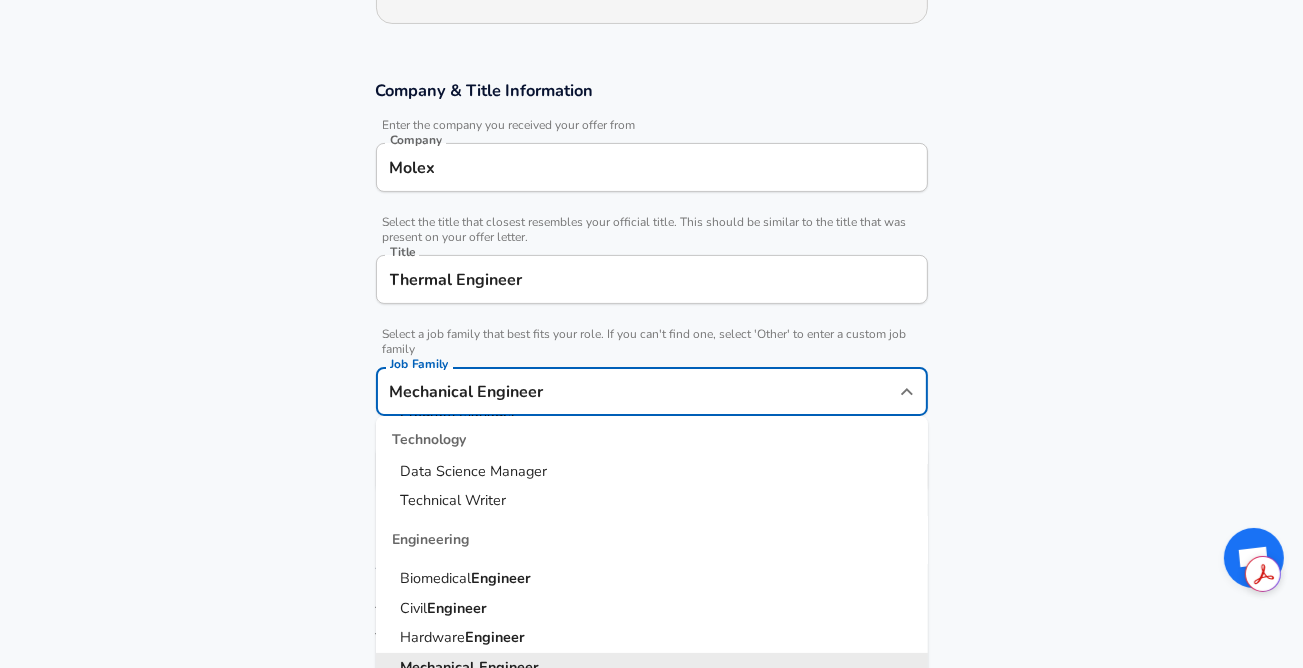 click on "Company & Title Information   Enter the company you received your offer from Company Molex Company   Select the title that closest resembles your official title. This should be similar to the title that was present on your offer letter. Title Thermal Engineer Title   Select a job family that best fits your role. If you can't find one, select 'Other' to enter a custom job family Job Family Mechanical Engineer Job Family Technology Software  Engineer Product Manager Data Scientist Software  Engineer ing Manager Technical Program Manager Solution Architect Program Manager Project Manager Data Science Manager Technical Writer Engineering Biomedical  Engineer Civil  Engineer Hardware  Engineer Mechanical     Engineer Geological  Engineer Electrical  Engineer Controls  Engineer Chemical  Engineer Aerospace  Engineer Materials  Engineer Optical  Engineer MEP  Engineer Prompt  Engineer Business Management Consultant Business Development Sales Sales Legal Legal Sales Sales  Engineer Legal Regulatory Affairs Sales" at bounding box center [651, 297] 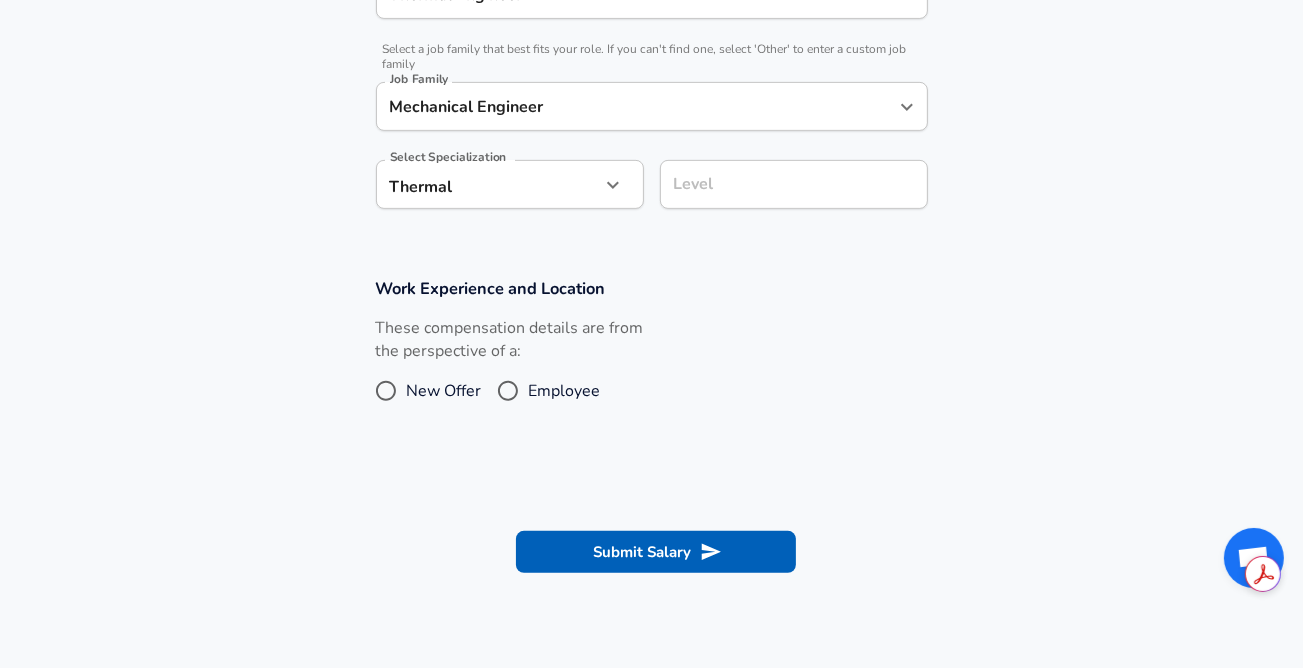scroll, scrollTop: 600, scrollLeft: 0, axis: vertical 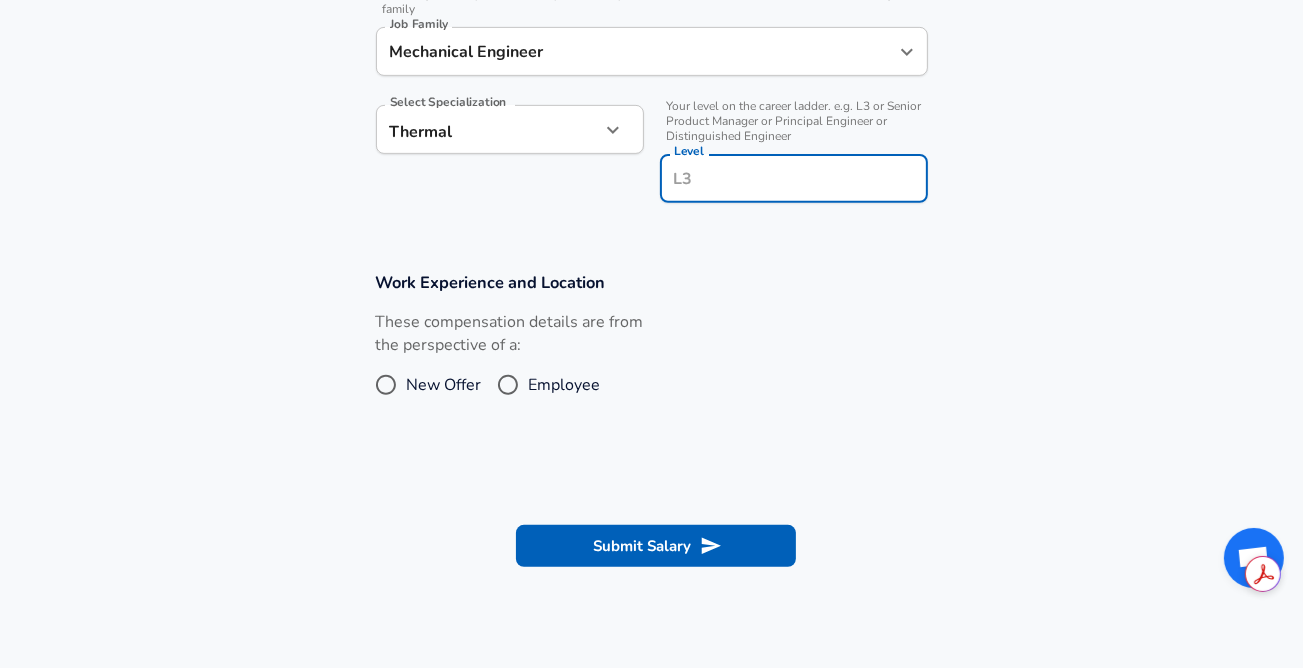 click on "Level" at bounding box center [794, 178] 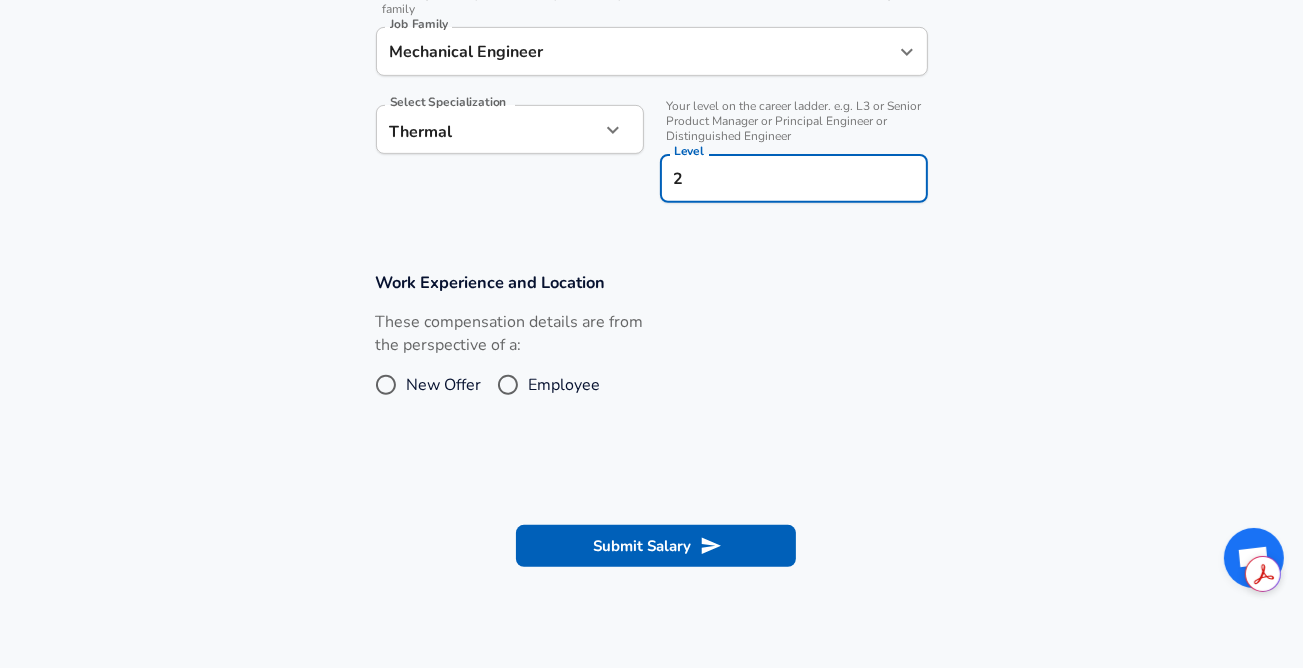 type on "2" 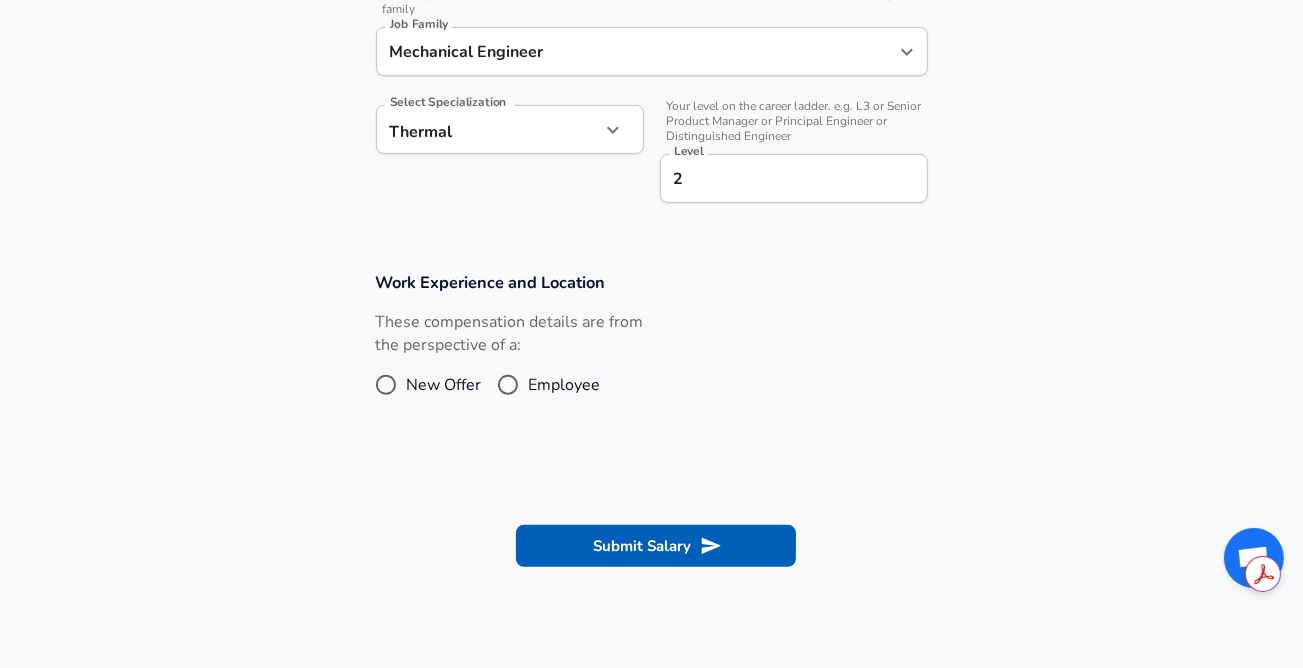 click on "Work Experience and Location" at bounding box center [652, 282] 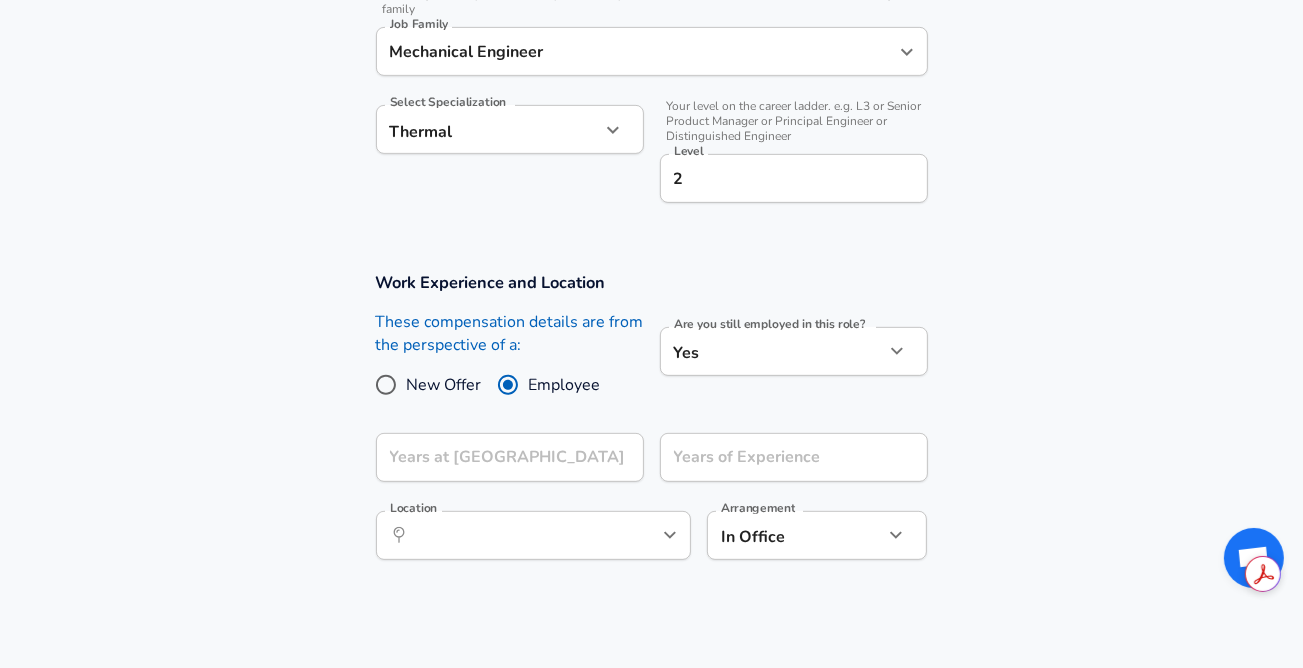click on "Restart Add Your Salary Upload your offer letter   to verify your submission Enhance Privacy and Anonymity No Automatically hides specific fields until there are enough submissions to safely display the full details.   More Details Based on your submission and the data points that we have already collected, we will automatically hide and anonymize specific fields if there aren't enough data points to remain sufficiently anonymous. Company & Title Information   Enter the company you received your offer from Company Molex Company   Select the title that closest resembles your official title. This should be similar to the title that was present on your offer letter. Title Thermal Engineer Title   Select a job family that best fits your role. If you can't find one, select 'Other' to enter a custom job family Job Family Mechanical Engineer Job Family Select Specialization Thermal Thermal Select Specialization   Level 2 Level Work Experience and Location These compensation details are from the perspective of a: Yes" at bounding box center [651, -306] 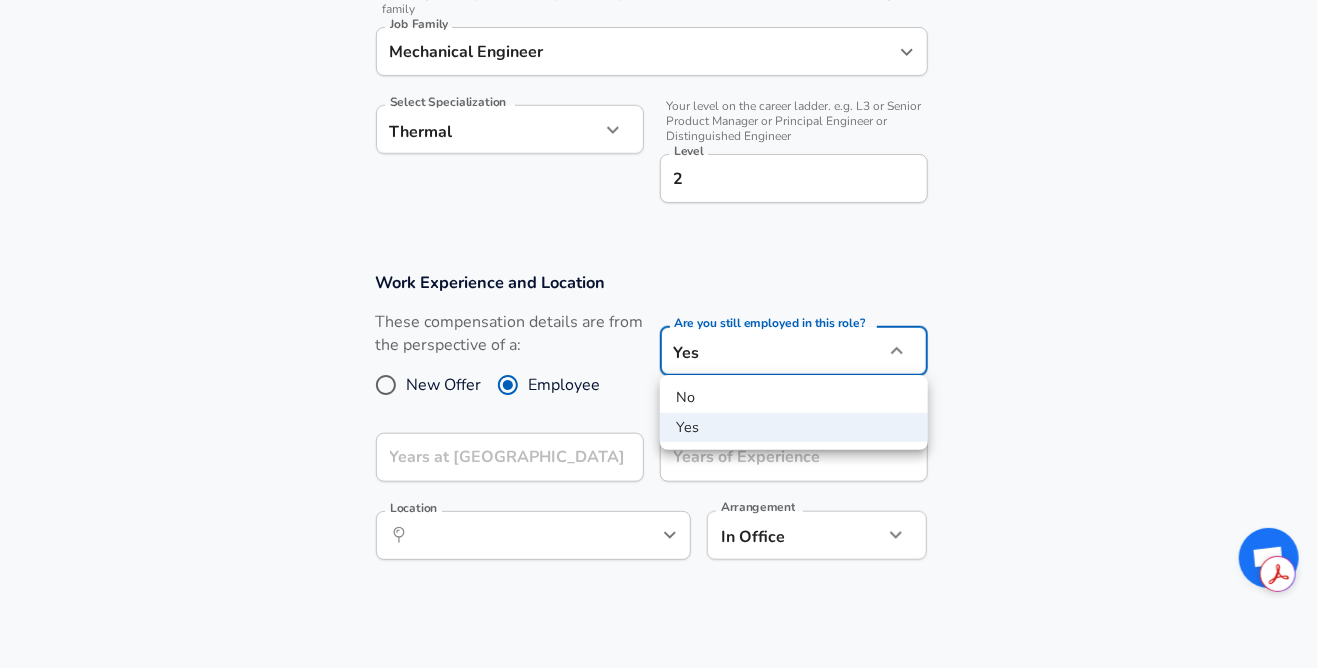 click on "No" at bounding box center [794, 398] 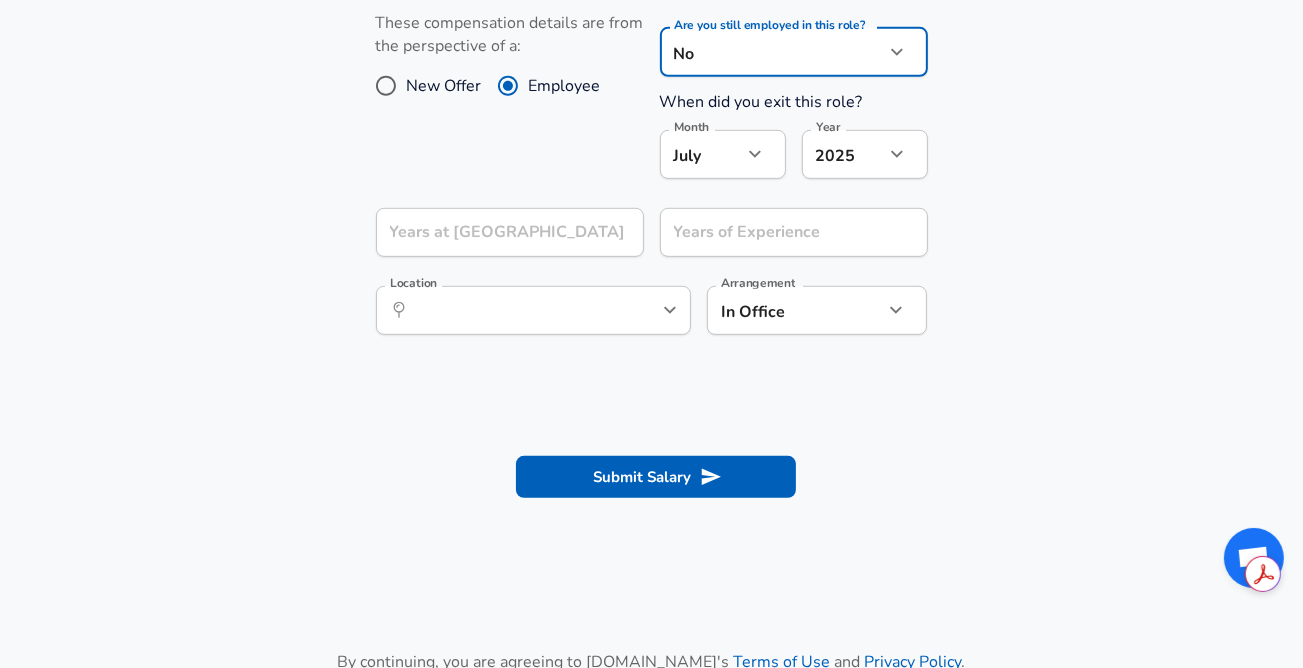 scroll, scrollTop: 940, scrollLeft: 0, axis: vertical 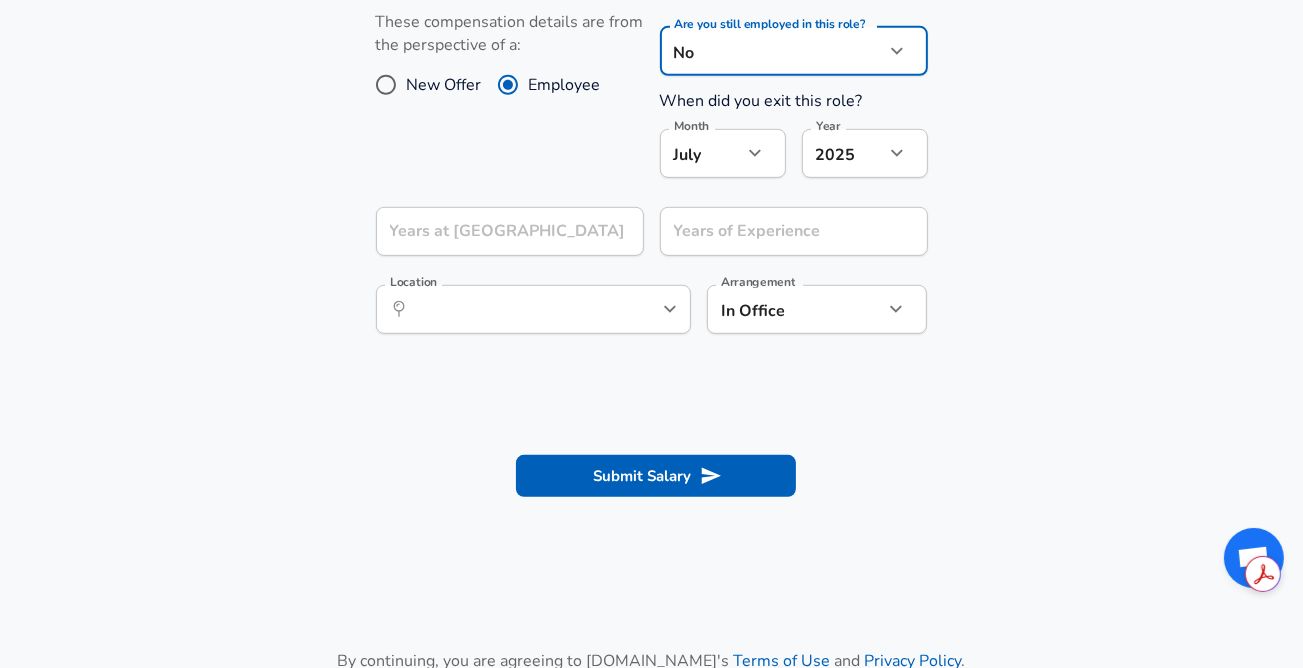 click on "[DATE] Month" at bounding box center [723, 153] 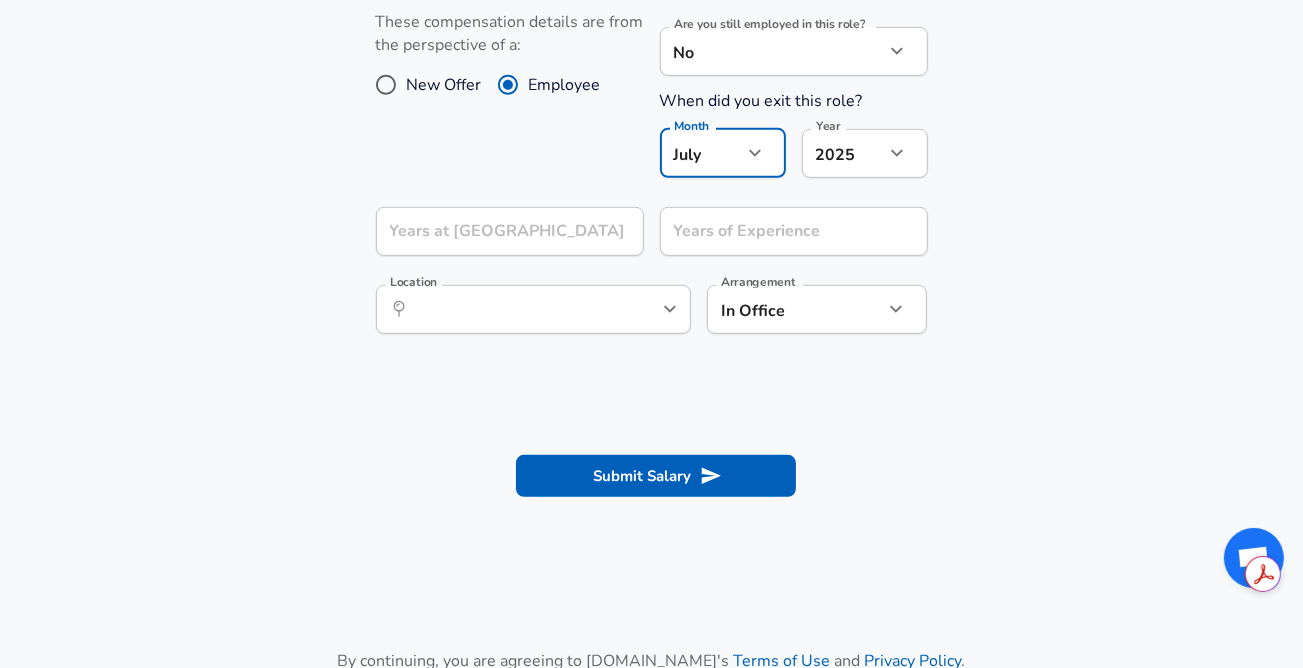 click 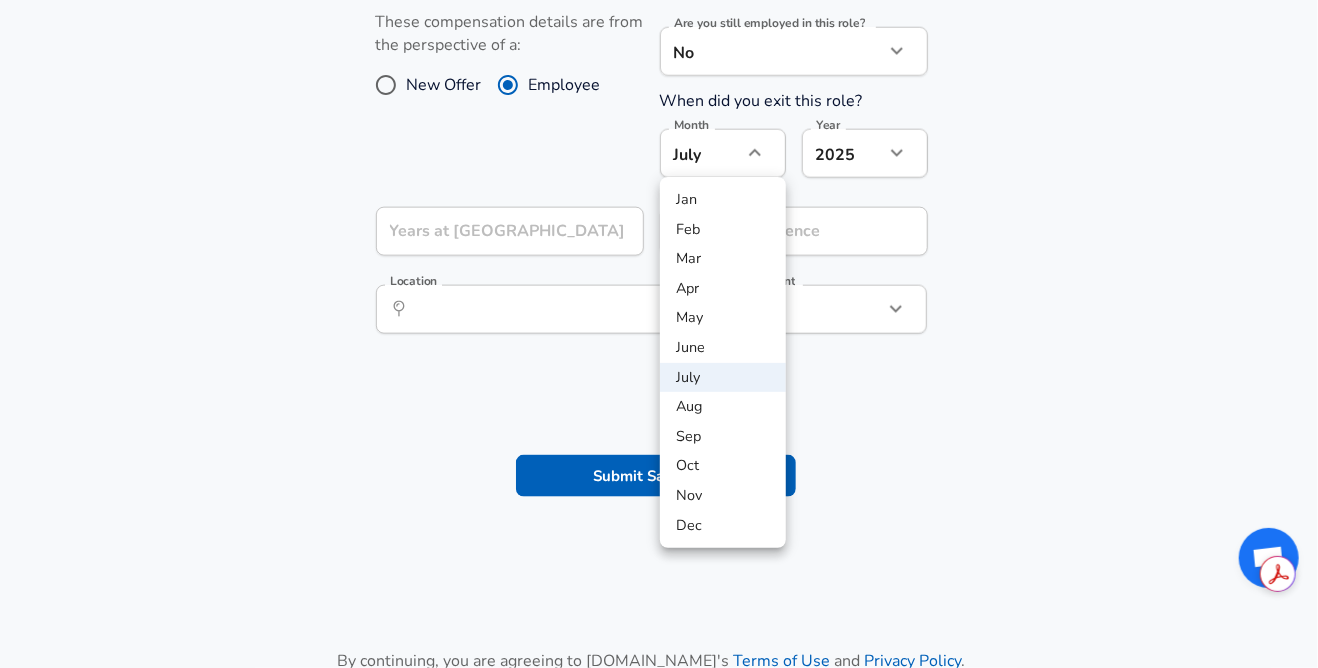 click on "Sep" at bounding box center [723, 437] 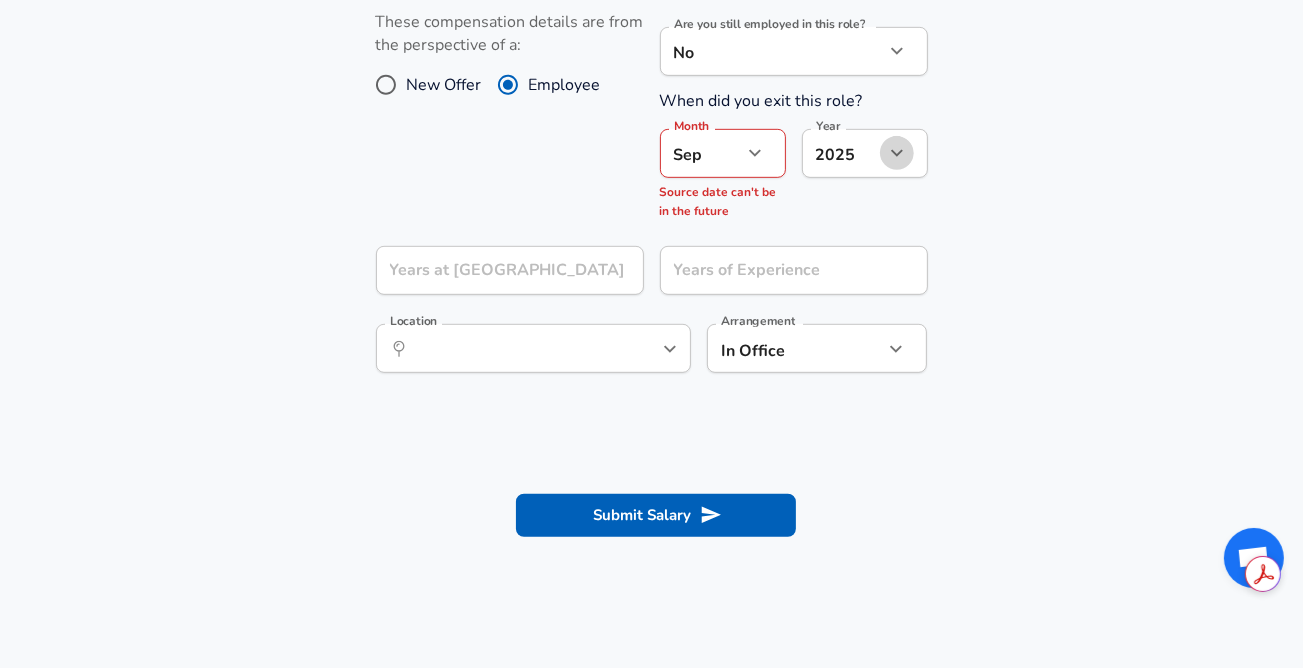 click 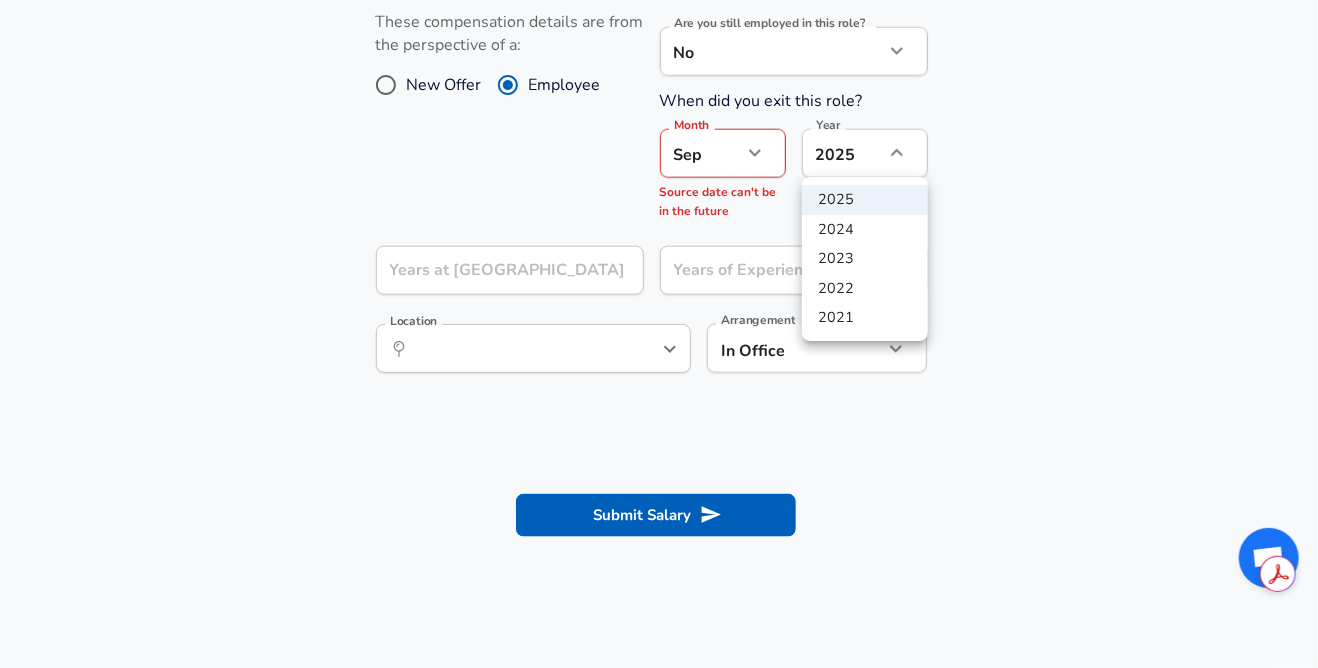 click on "2024" at bounding box center (865, 230) 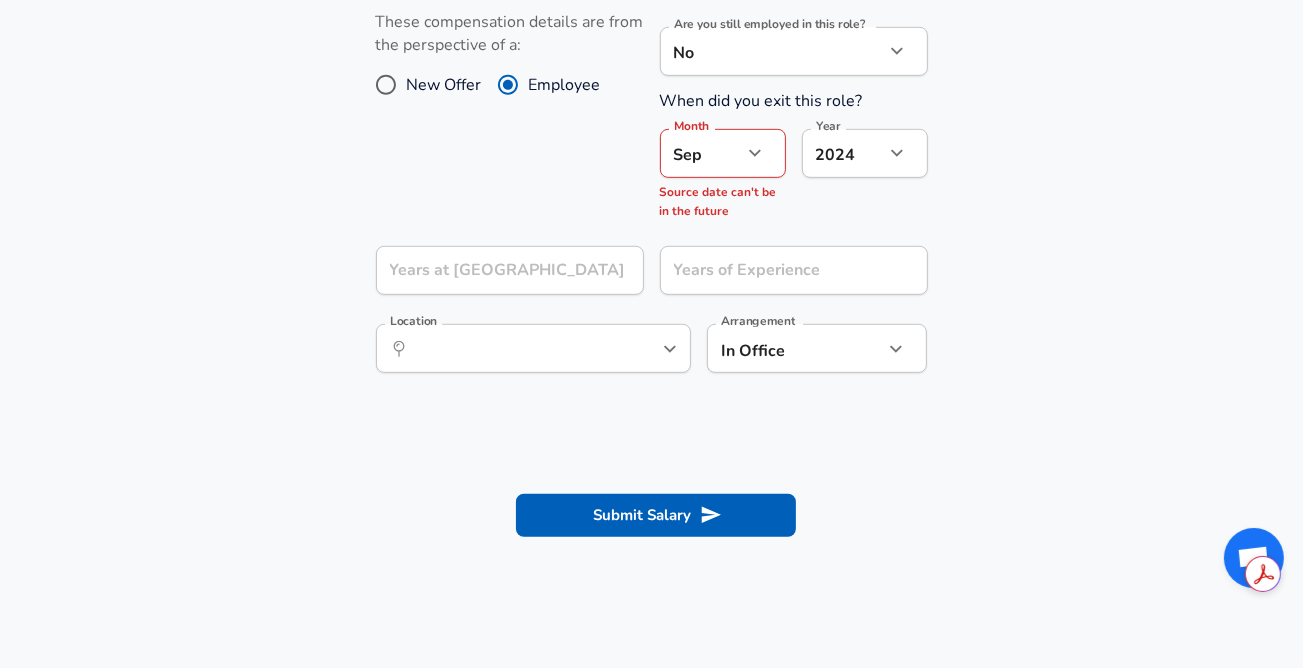 click on "Work Experience and Location These compensation details are from the perspective of a: New Offer Employee Are you still employed in this role? No no Are you still employed in this role? When did you exit this role? Month [DATE] Month Source date can't  be in the future Year [DATE] 2024 Year Years at Molex Years at Molex Years of Experience Years of Experience Location ​ Location Arrangement In Office office Arrangement" at bounding box center [651, 183] 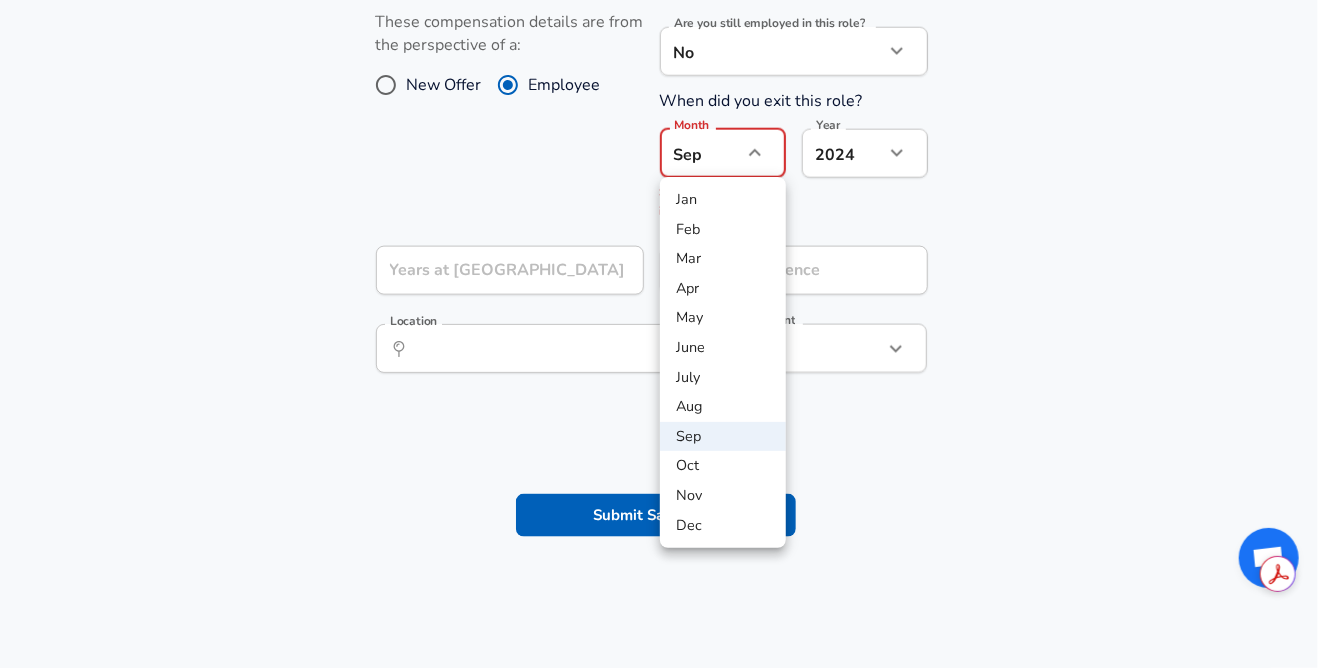 click on "Sep" at bounding box center (723, 437) 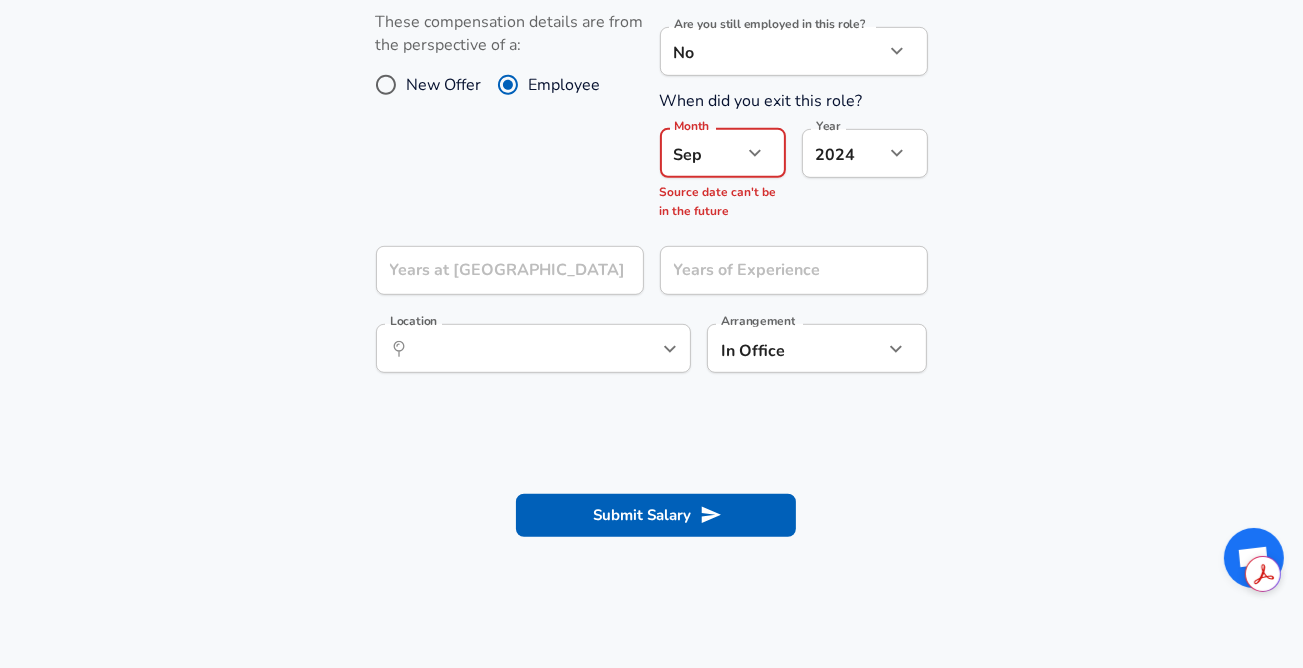 click on "Work Experience and Location These compensation details are from the perspective of a: New Offer Employee Are you still employed in this role? No no Are you still employed in this role? When did you exit this role? Month [DATE] Month Source date can't  be in the future Year [DATE] 2024 Year Years at Molex Years at Molex Years of Experience Years of Experience Location ​ Location Arrangement In Office office Arrangement" at bounding box center [652, 179] 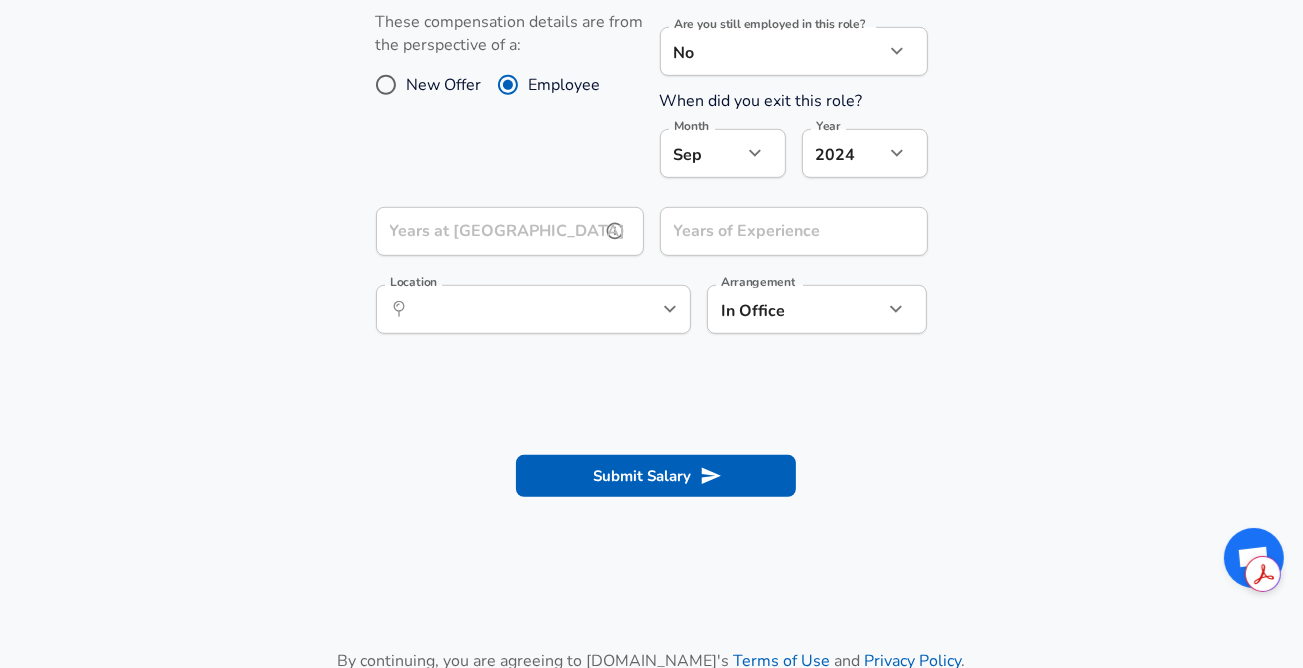 click on "Years at [GEOGRAPHIC_DATA]" at bounding box center (488, 231) 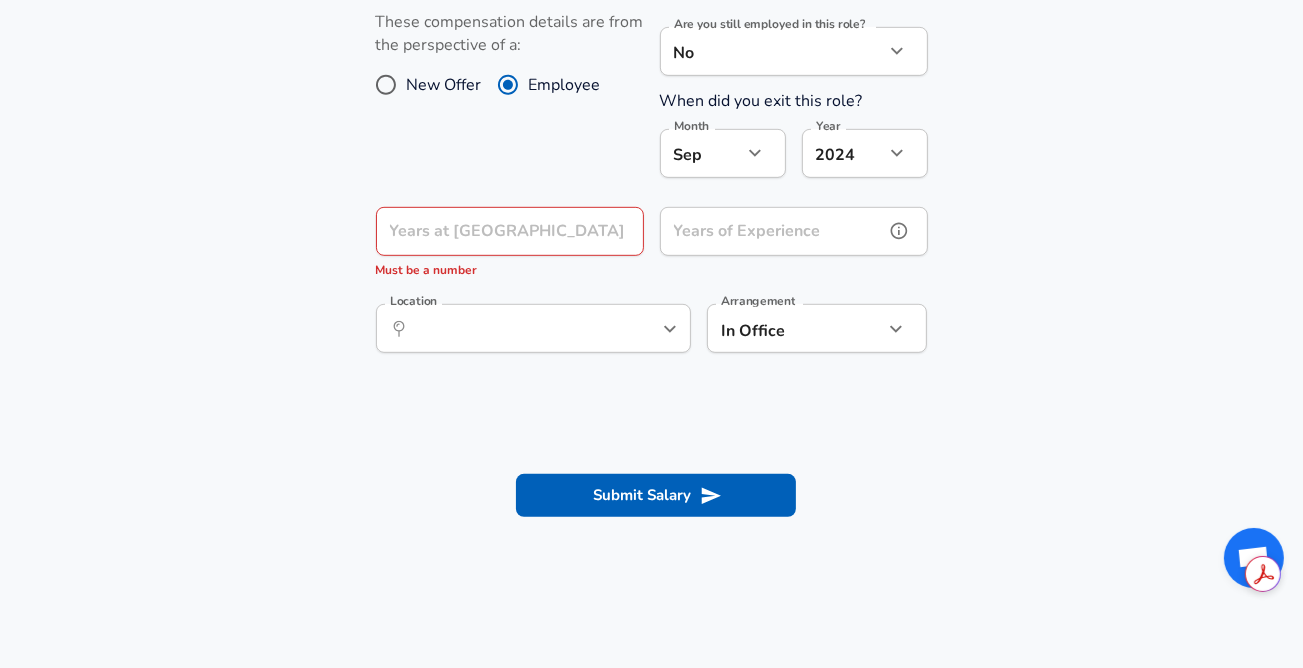 click on "Years of Experience" at bounding box center (772, 231) 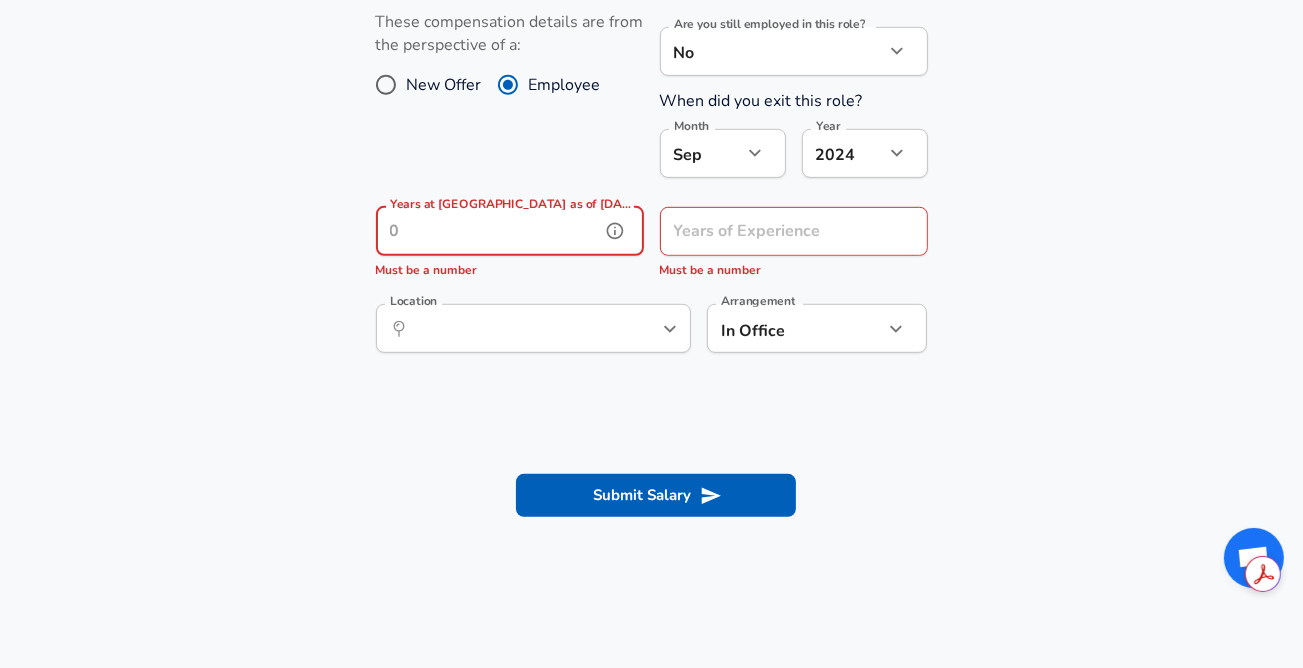 click on "Years at [GEOGRAPHIC_DATA] as of [DATE]" at bounding box center [488, 231] 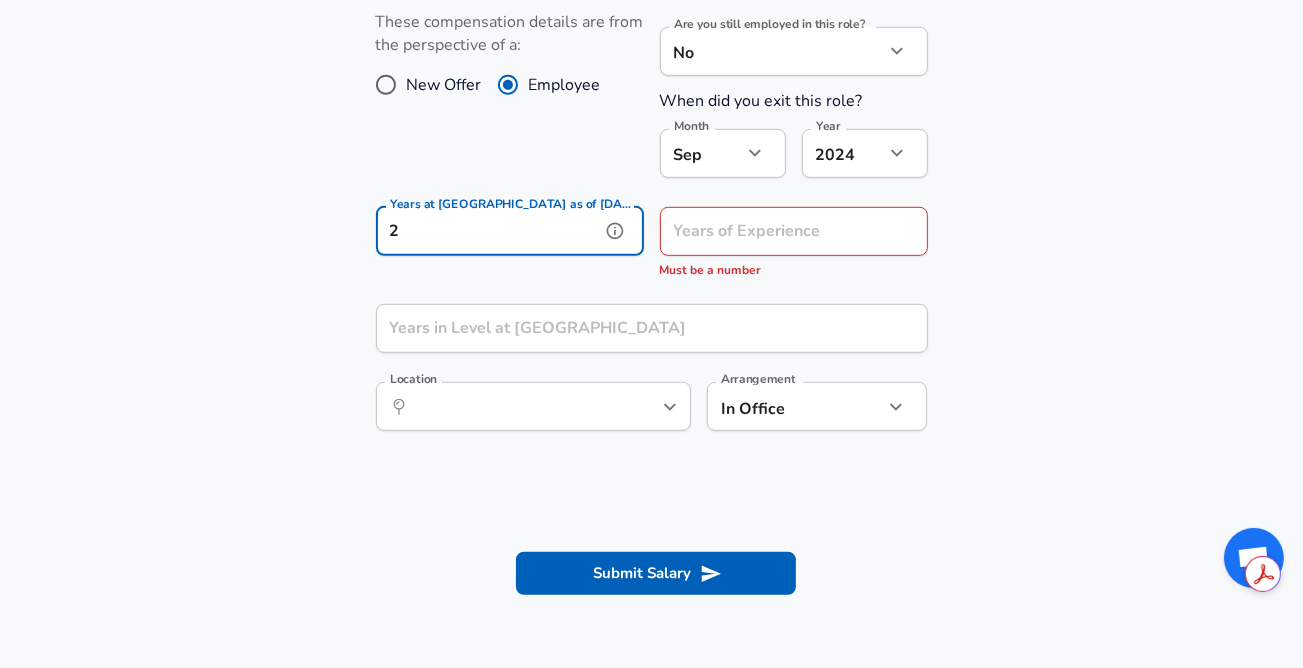 type on "2" 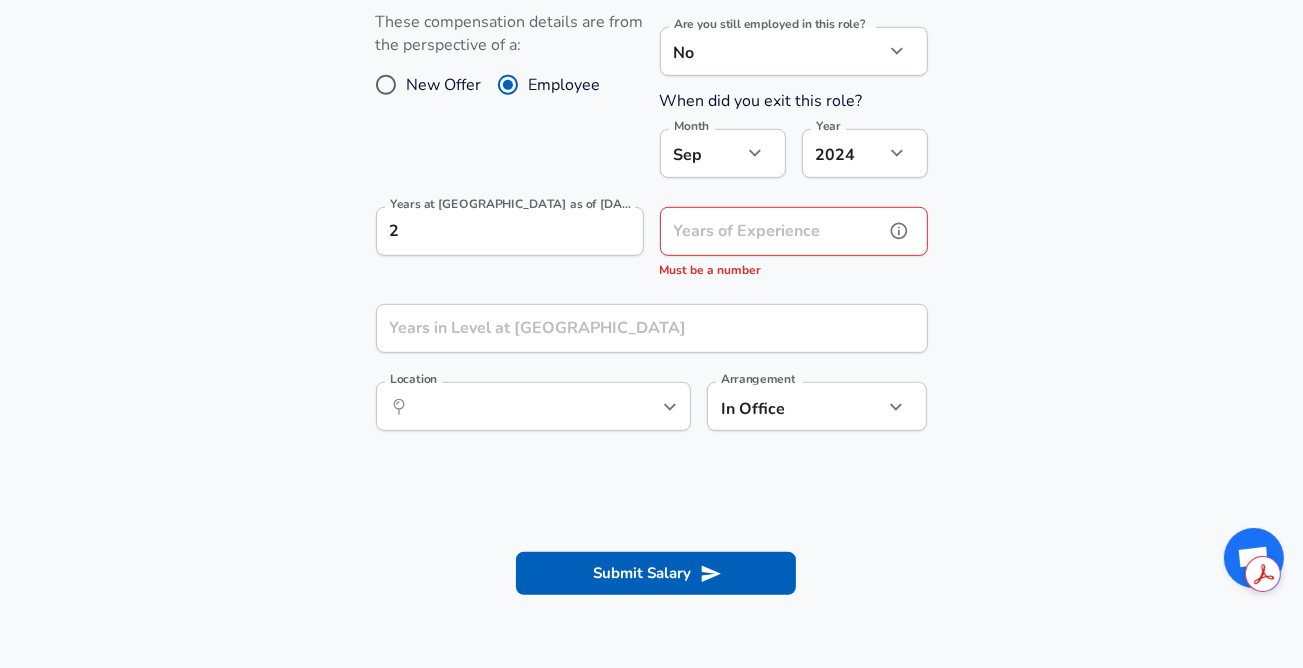 click on "Years of Experience" at bounding box center (772, 231) 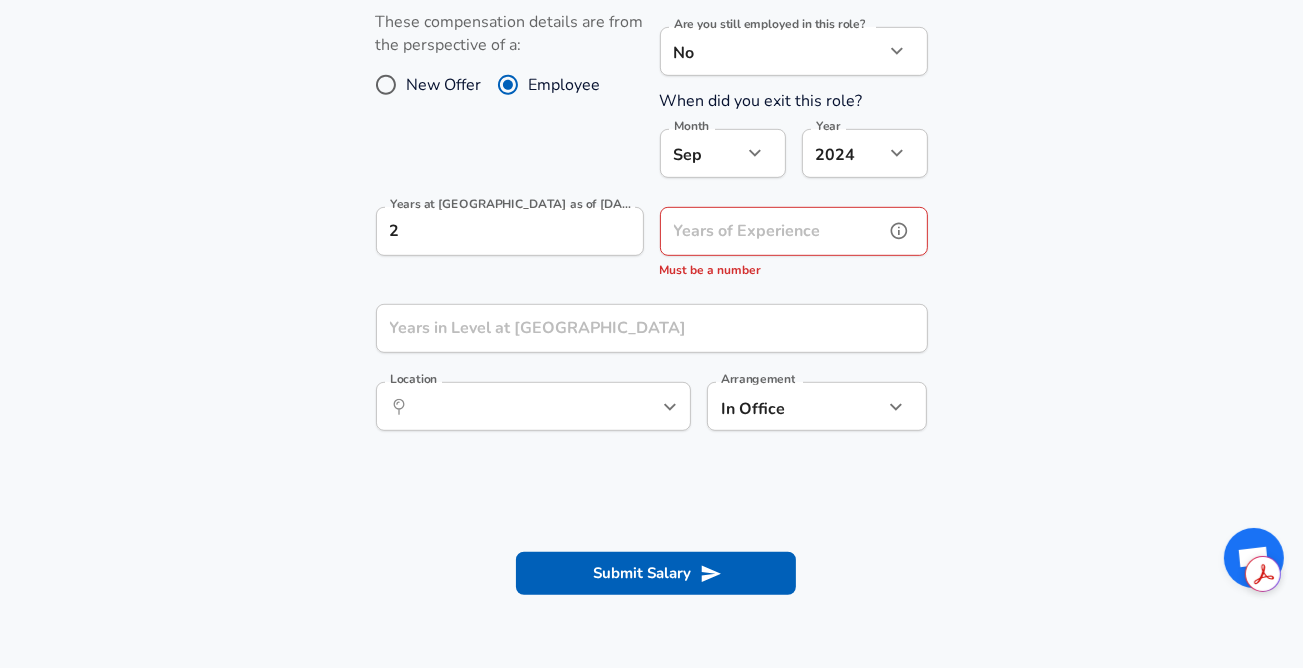 drag, startPoint x: 1056, startPoint y: 295, endPoint x: 728, endPoint y: 221, distance: 336.24396 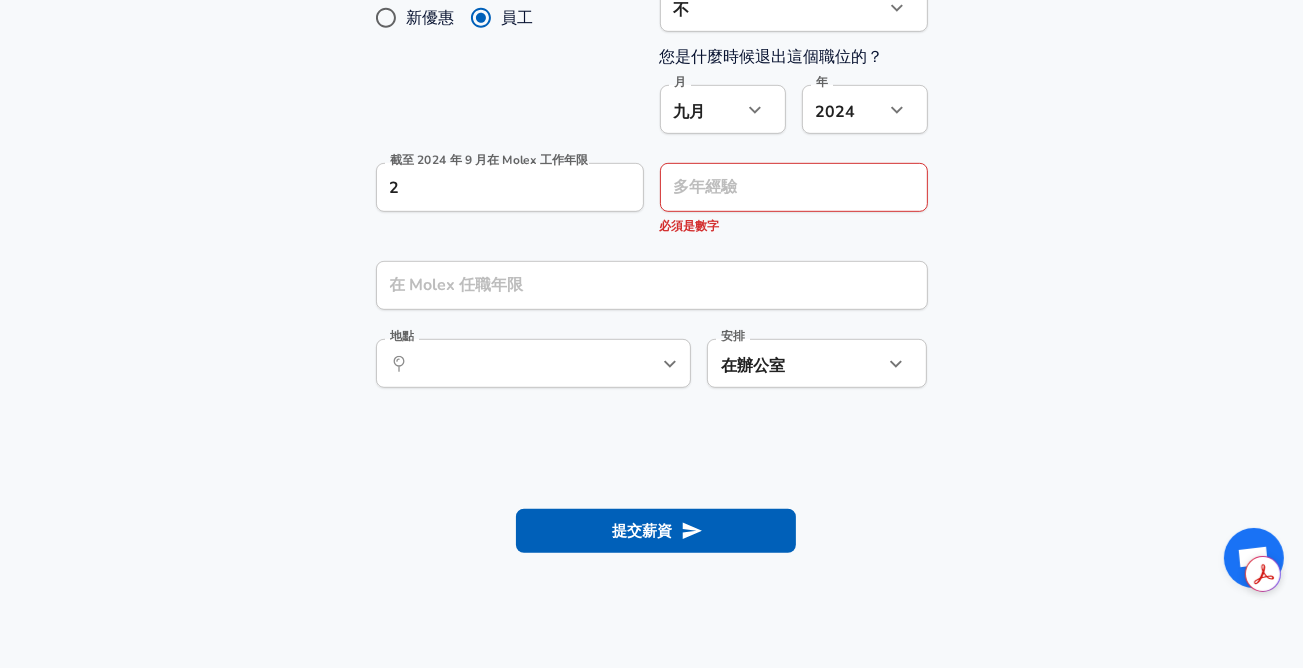 scroll, scrollTop: 896, scrollLeft: 0, axis: vertical 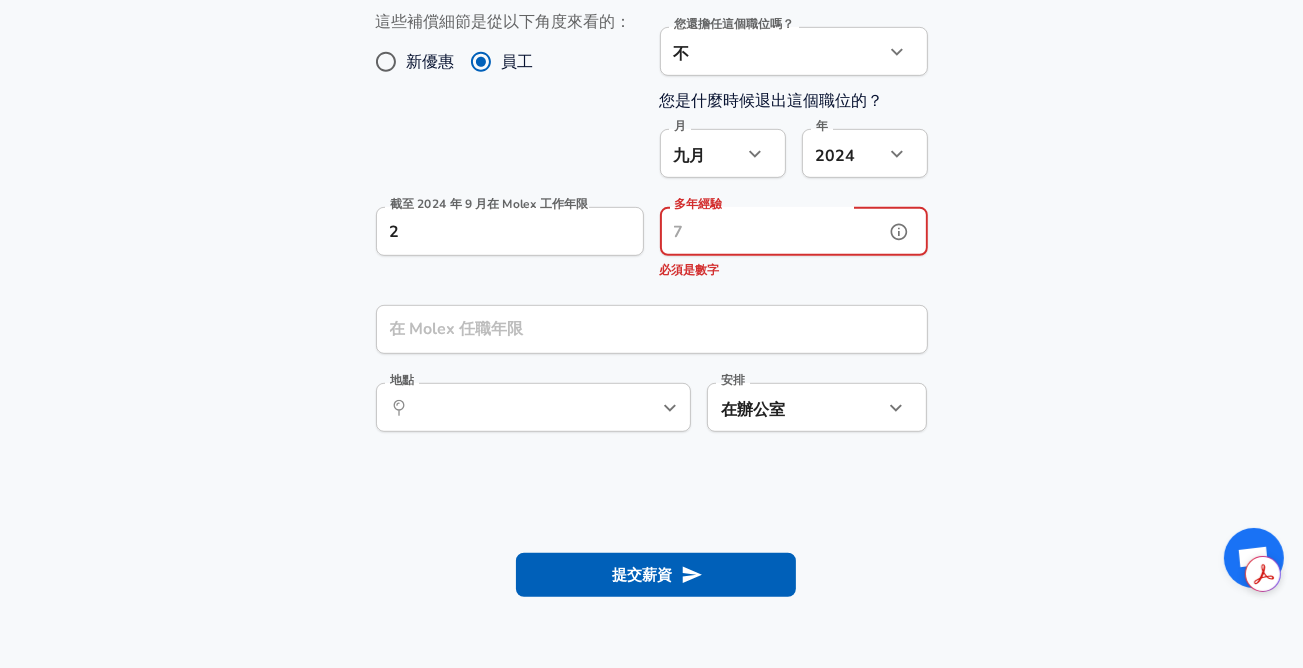 click on "多年經驗" at bounding box center [772, 231] 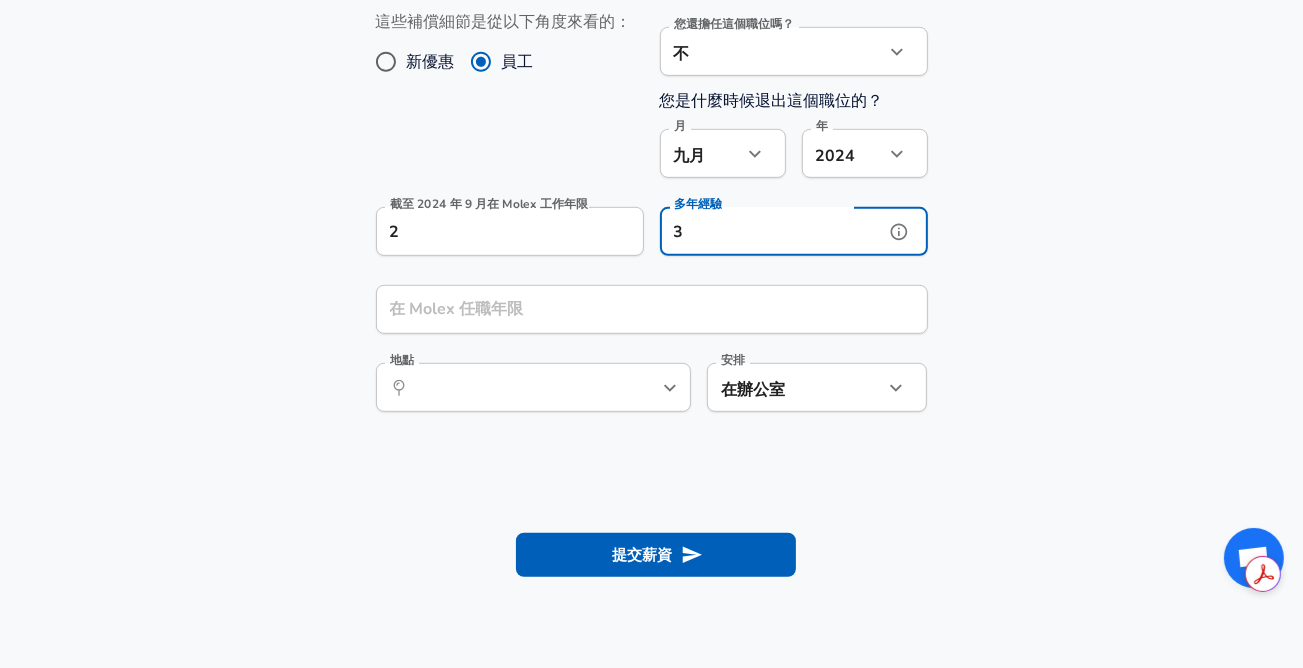 type on "3" 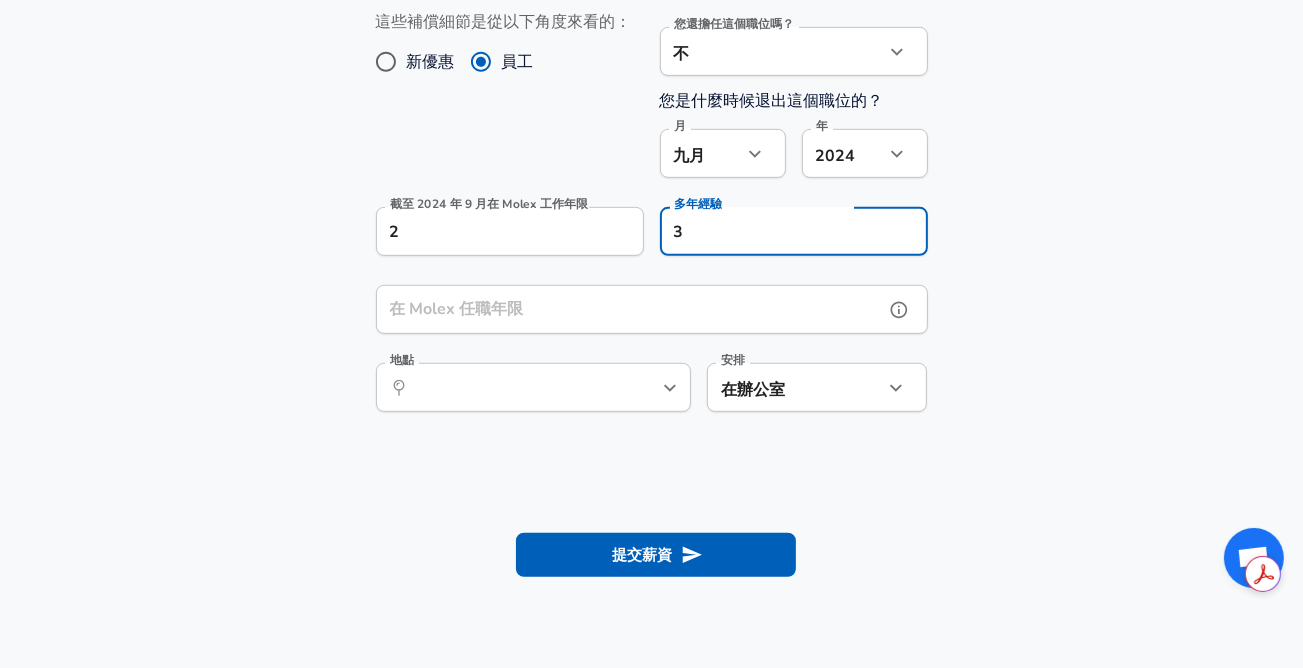 click on "在 Molex 任職年限" at bounding box center (630, 309) 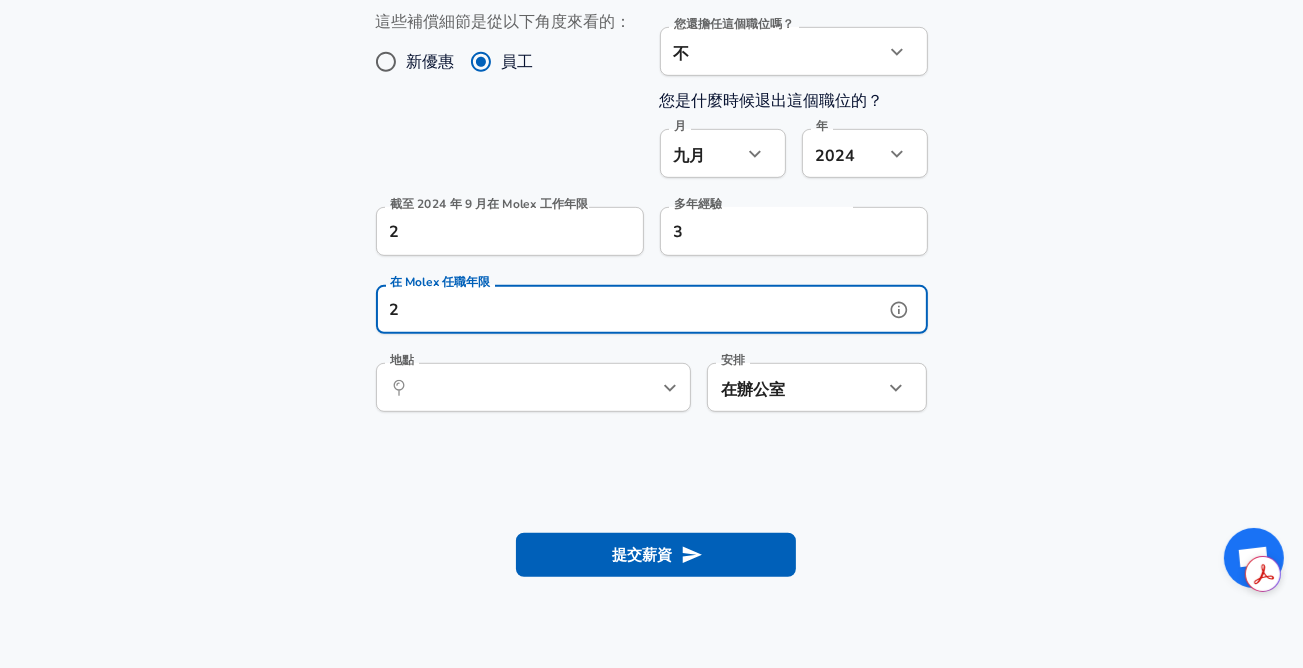 type on "2" 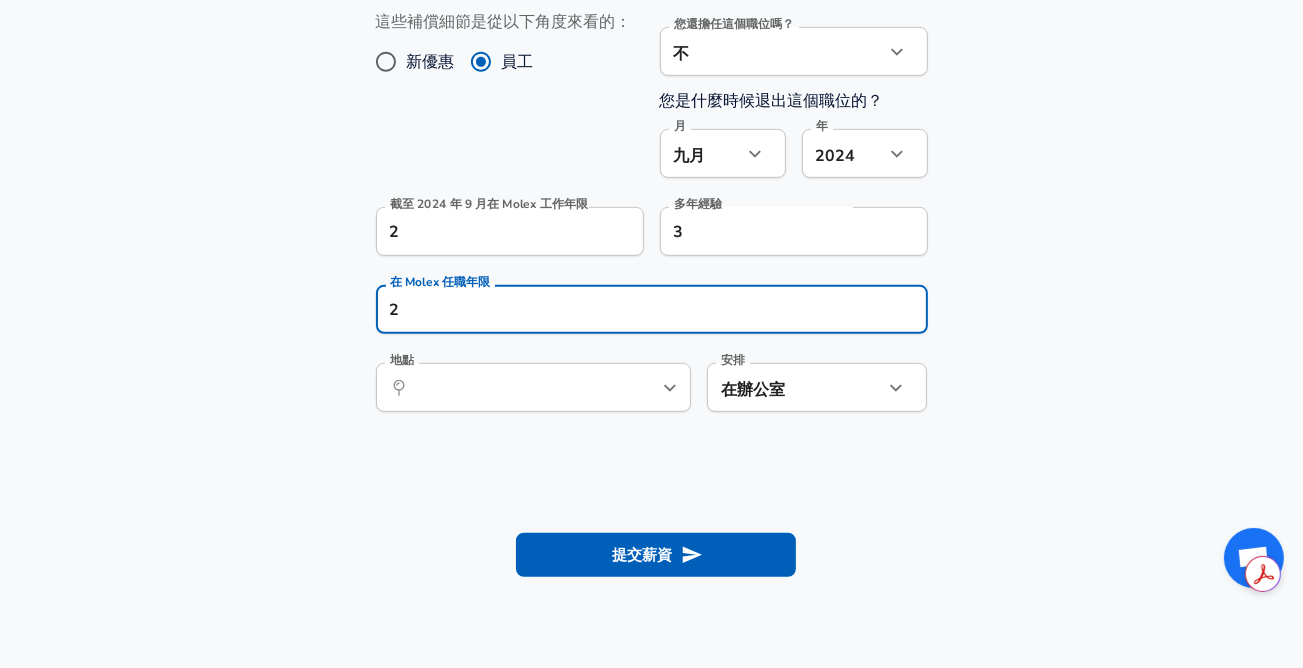 click on "工作經歷和地點 這些補償細節是從以下角度來看的： 新優惠 員工 您還擔任這個職位嗎？ 不 no 您還擔任這個職位嗎？ 您是什麼時候退出這個職位的？ 月 九月 9 月 年 2024 2024 年 截至 2024 年 9 月在 Molex 工作年限 2 截至 2024 年 9 月在 Molex 工作年限 多年經驗 3 Years of Experience as of [DATE] 在 Molex 任職年限 2 在 Molex 任職年限 地點 ​ 地點 安排 在辦公室 office 安排" at bounding box center (651, 203) 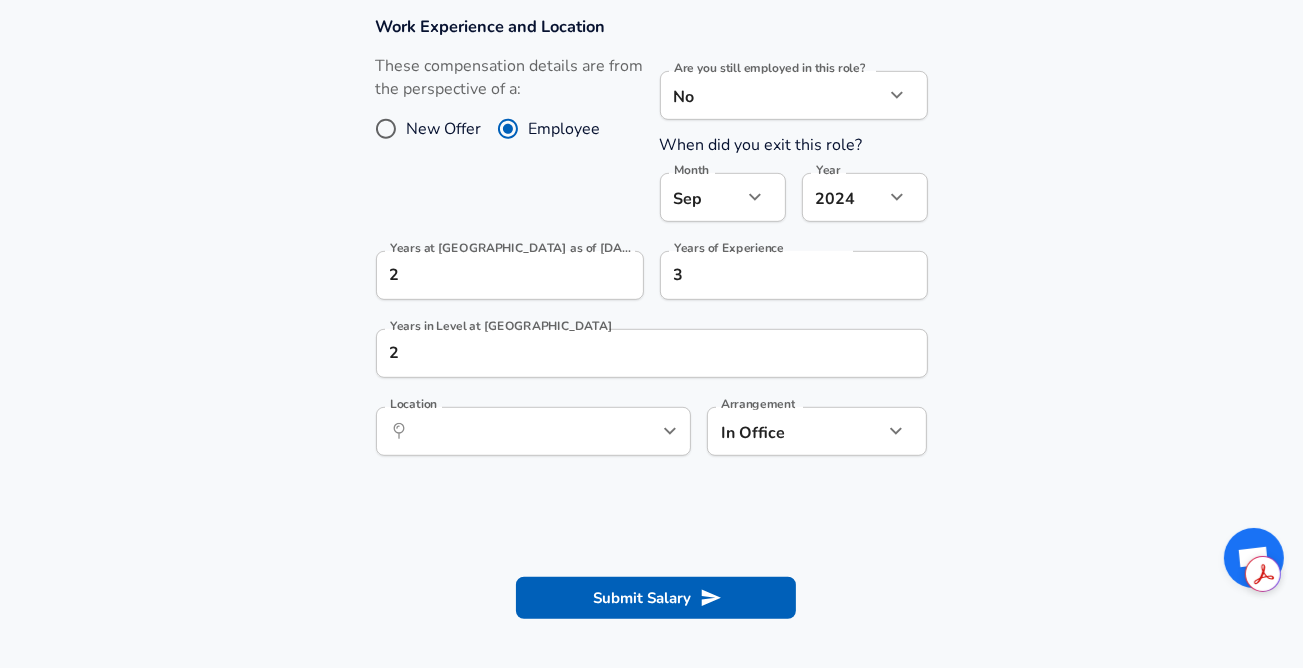 scroll, scrollTop: 940, scrollLeft: 0, axis: vertical 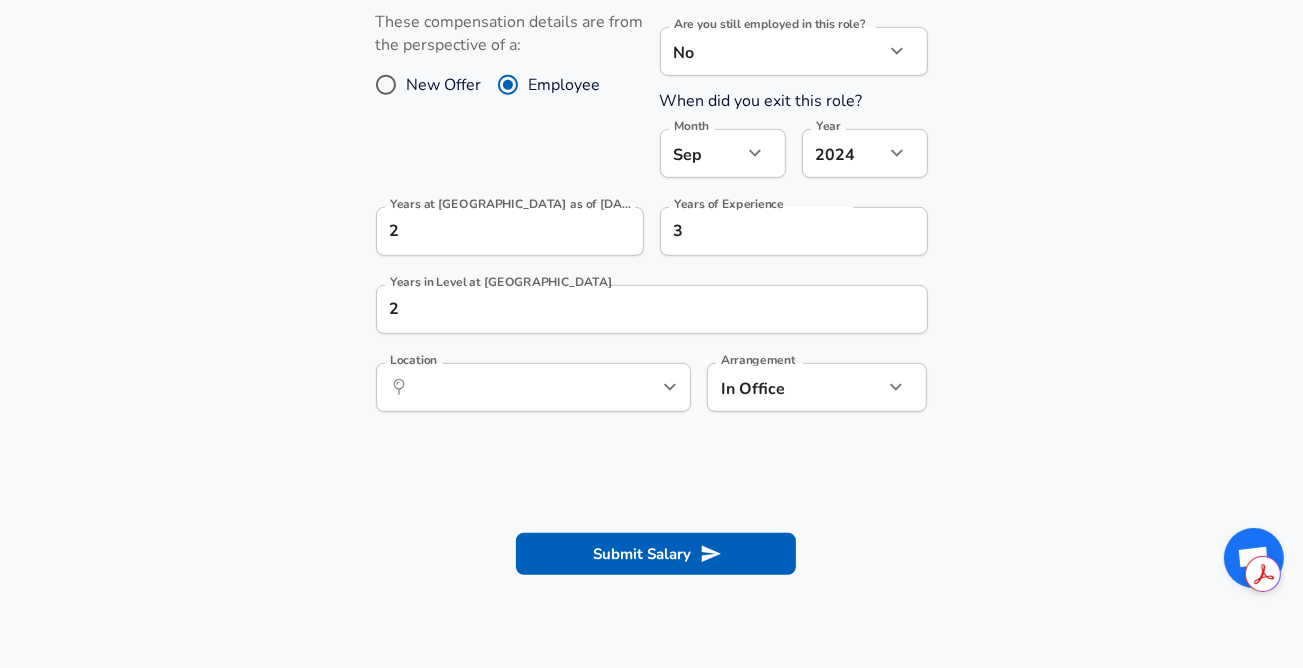 click on "Work Experience and Location These compensation details are from the perspective of a: New Offer Employee Are you still employed in this role? No no Are you still employed in this role? When did you exit this role? Month [DATE] Month Year [DATE] 2024 Year Years at [GEOGRAPHIC_DATA] as of [DATE] 2 Years at [GEOGRAPHIC_DATA] as of [DATE] Years of Experience 3 Years of Experience as of [DATE] Years in Level at Molex 2 Years in Level at [GEOGRAPHIC_DATA] Location ​ Location Arrangement In Office office Arrangement" at bounding box center [651, 202] 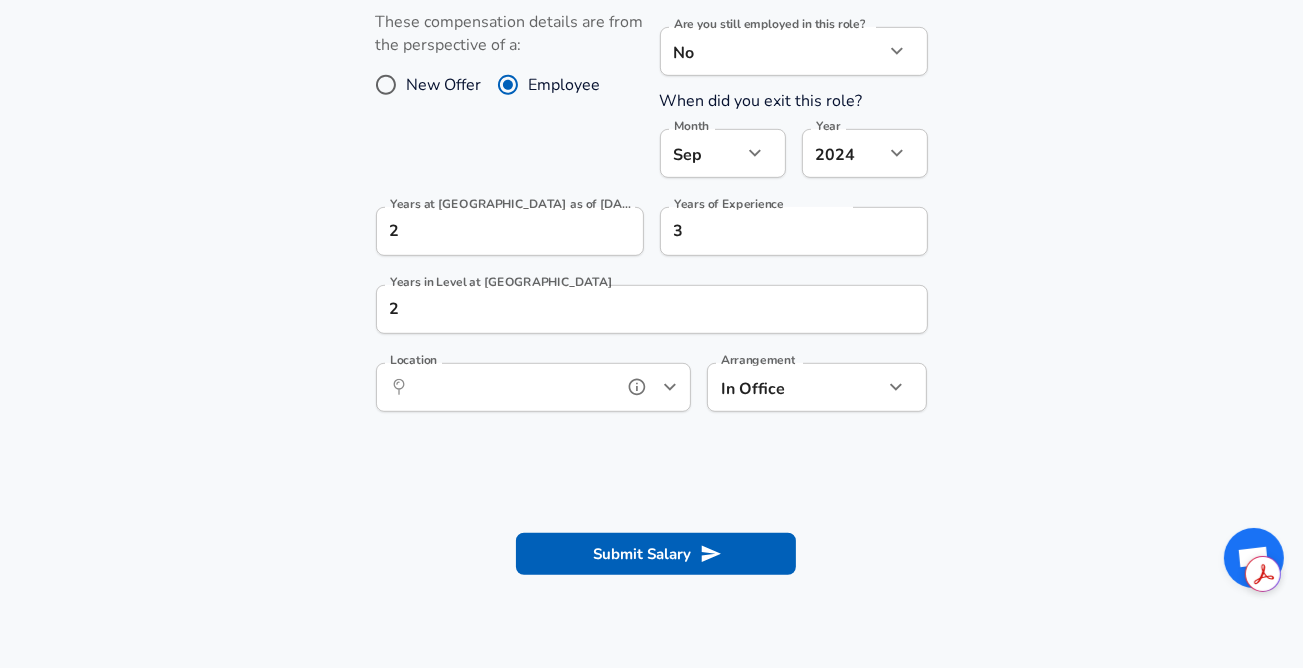 click on "Location" at bounding box center [511, 387] 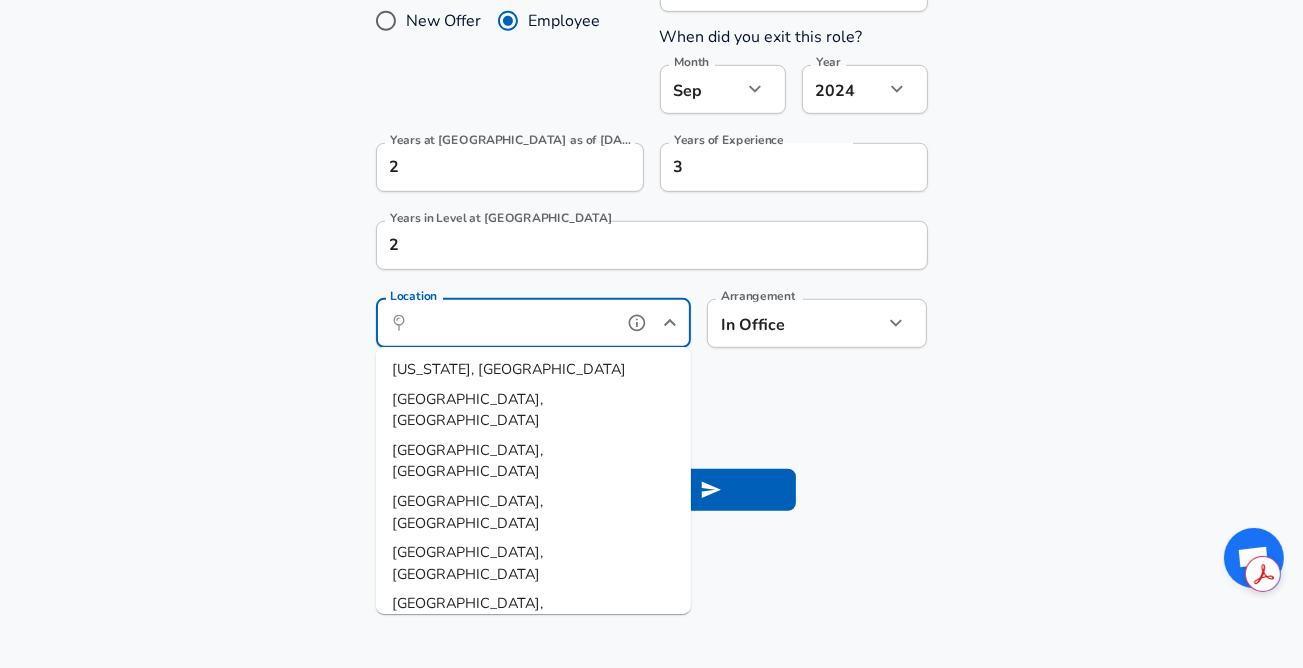 scroll, scrollTop: 1140, scrollLeft: 0, axis: vertical 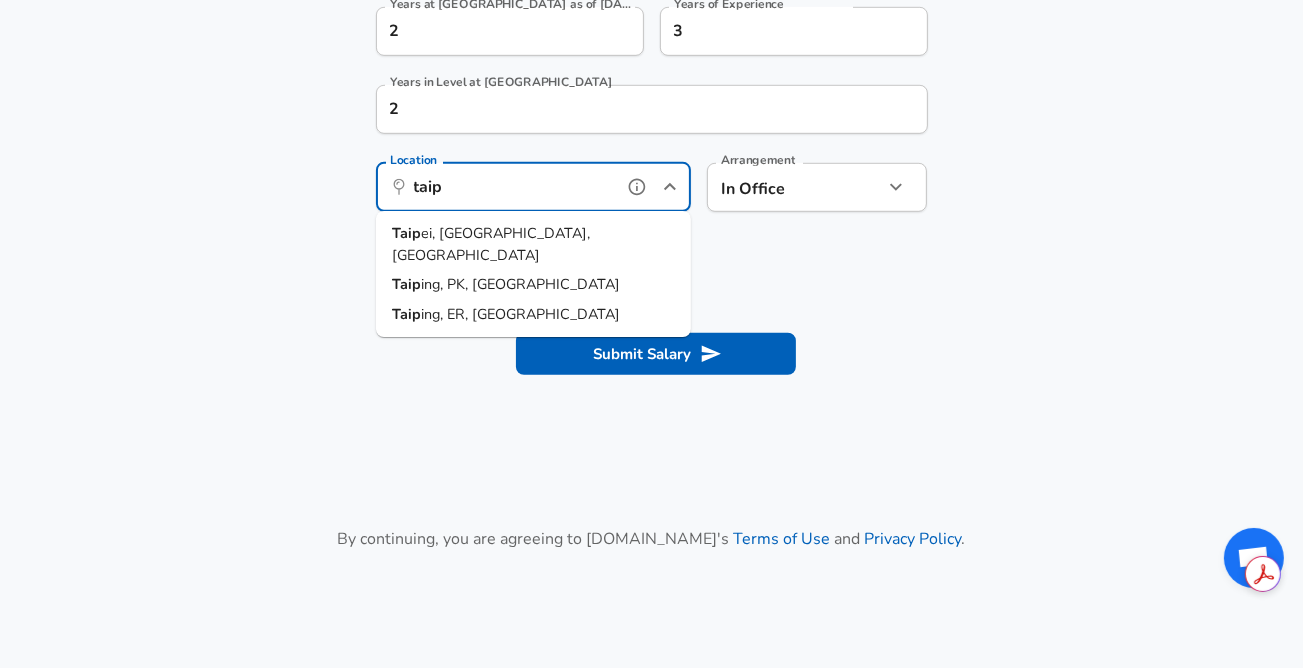 click on "Taip ei, [GEOGRAPHIC_DATA], [GEOGRAPHIC_DATA]" at bounding box center (533, 244) 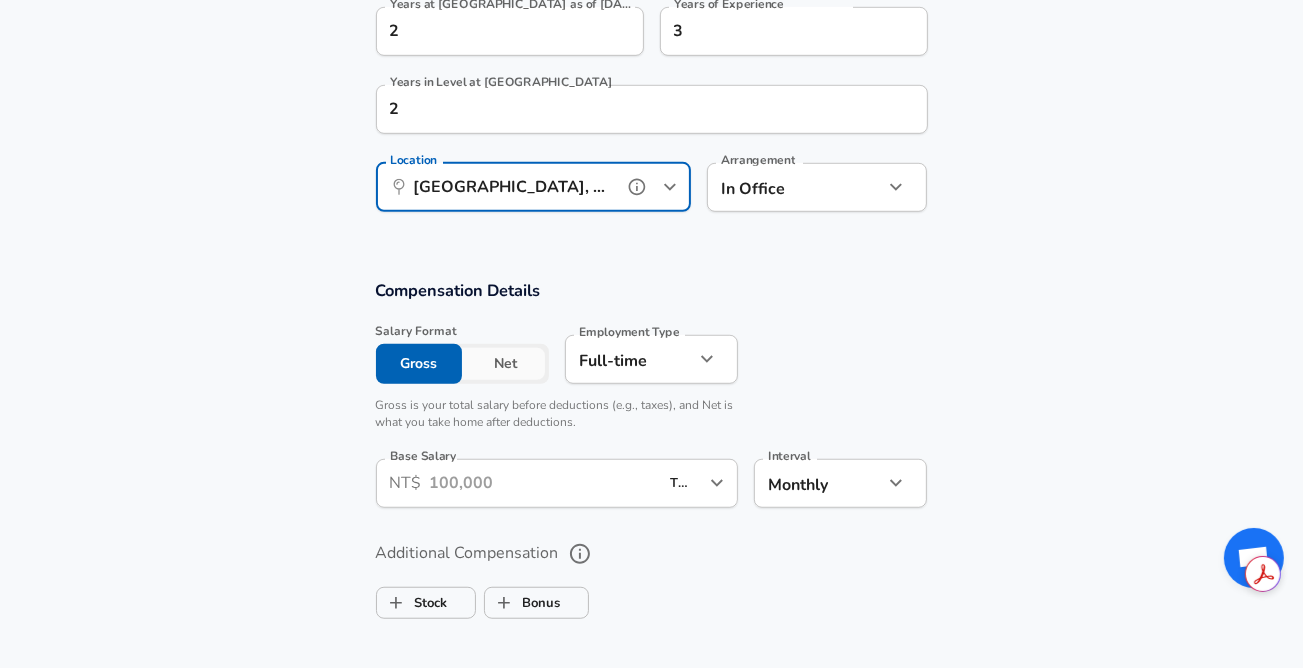 type on "[GEOGRAPHIC_DATA], [GEOGRAPHIC_DATA], [GEOGRAPHIC_DATA]" 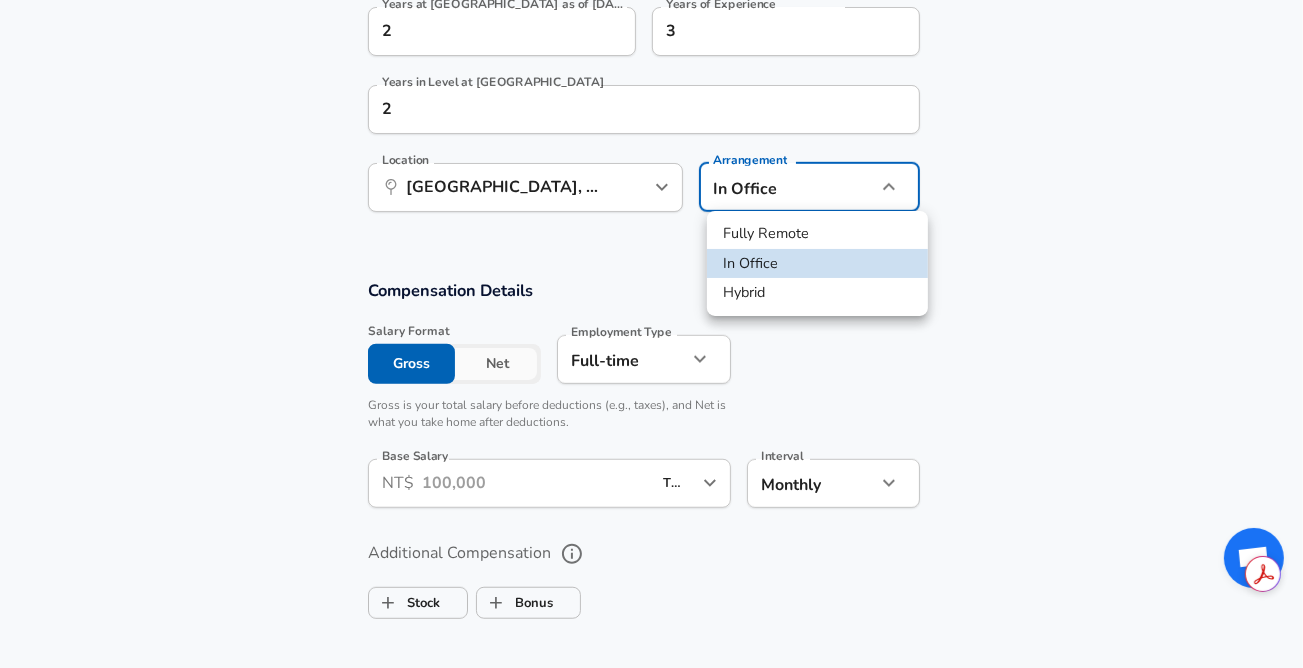 click on "Restart Add Your Salary Upload your offer letter   to verify your submission Enhance Privacy and Anonymity No Automatically hides specific fields until there are enough submissions to safely display the full details.   More Details Based on your submission and the data points that we have already collected, we will automatically hide and anonymize specific fields if there aren't enough data points to remain sufficiently anonymous. Company & Title Information   Enter the company you received your offer from Company Molex Company   Select the title that closest resembles your official title. This should be similar to the title that was present on your offer letter. Title Thermal Engineer Title   Select a job family that best fits your role. If you can't find one, select 'Other' to enter a custom job family Job Family Mechanical Engineer Job Family Select Specialization Thermal Thermal Select Specialization   Level 2 Level Work Experience and Location These compensation details are from the perspective of a: No" at bounding box center (651, -806) 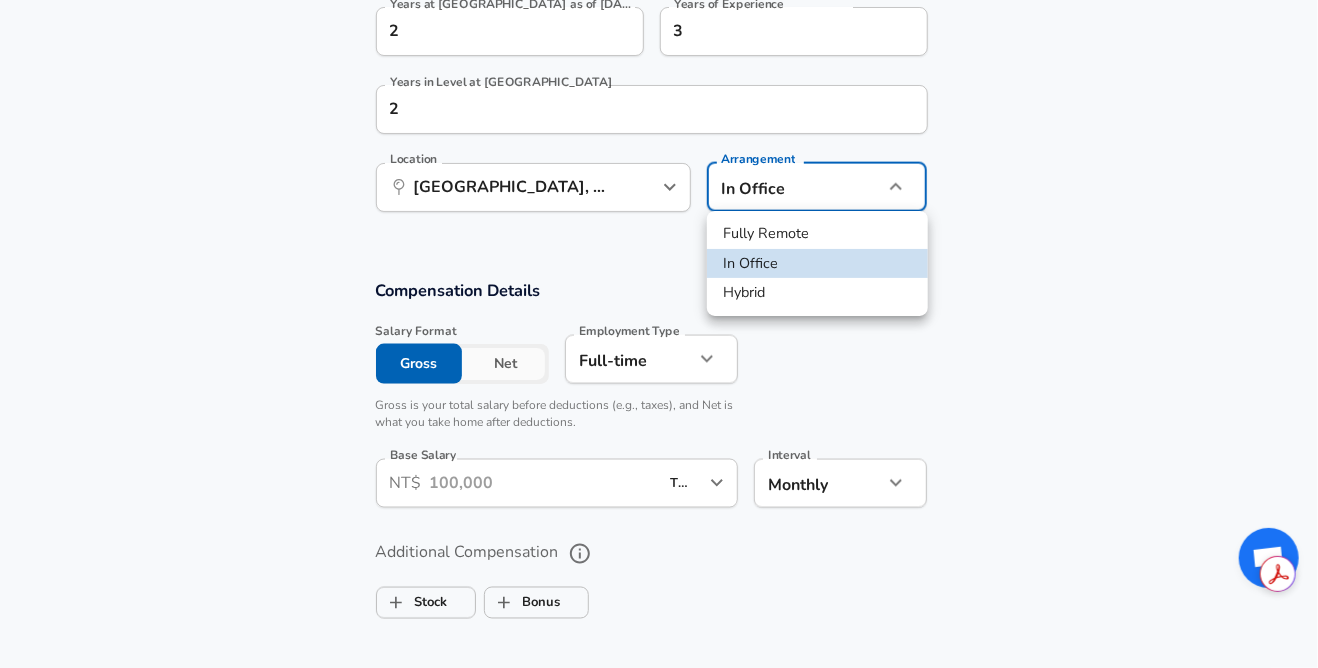 click on "Hybrid" at bounding box center (817, 293) 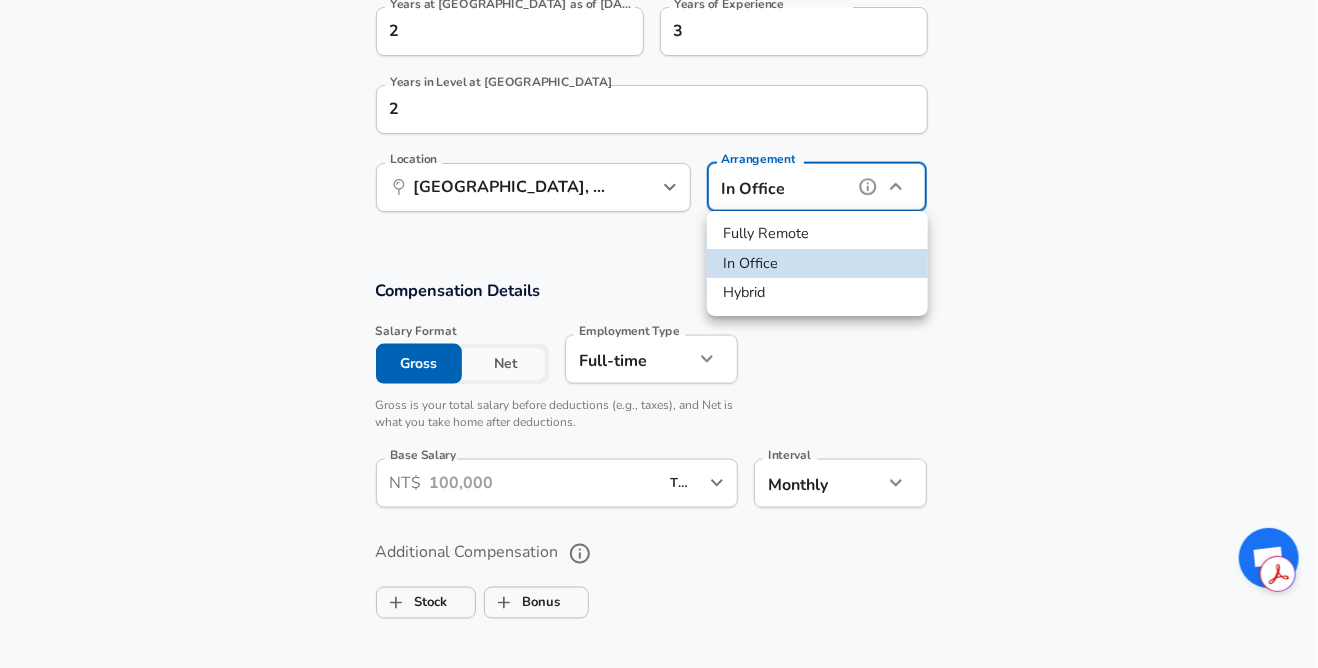 type on "hybrid" 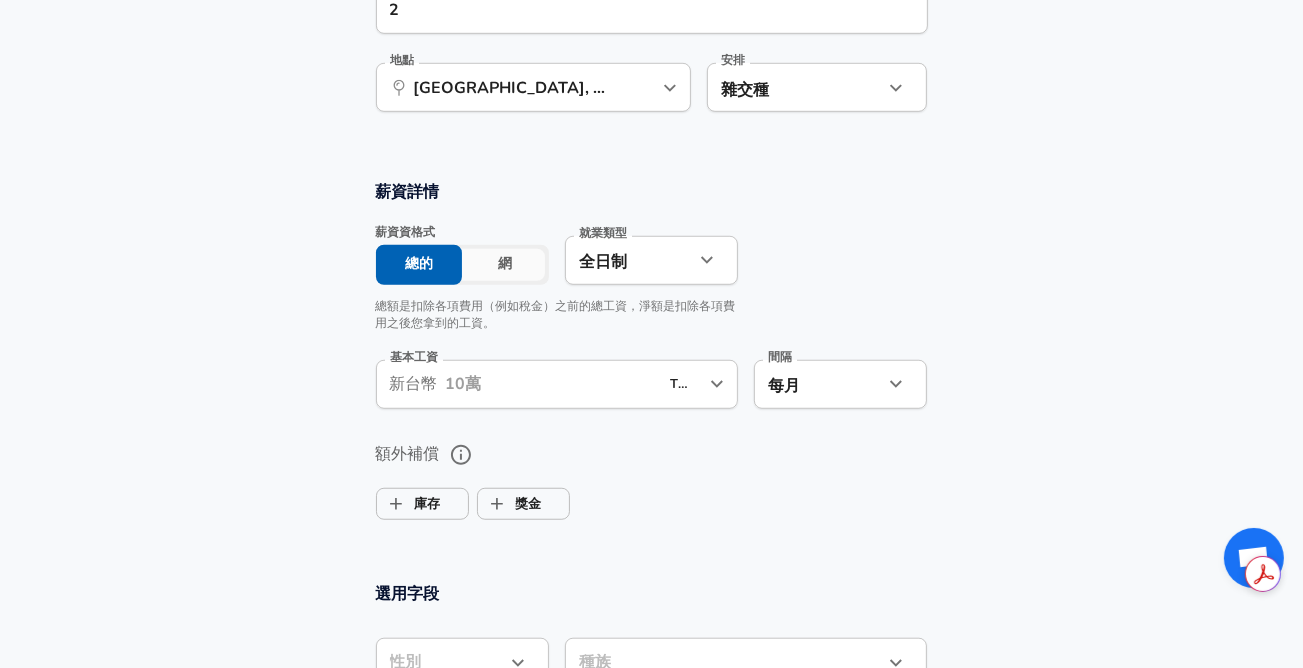 scroll, scrollTop: 1240, scrollLeft: 0, axis: vertical 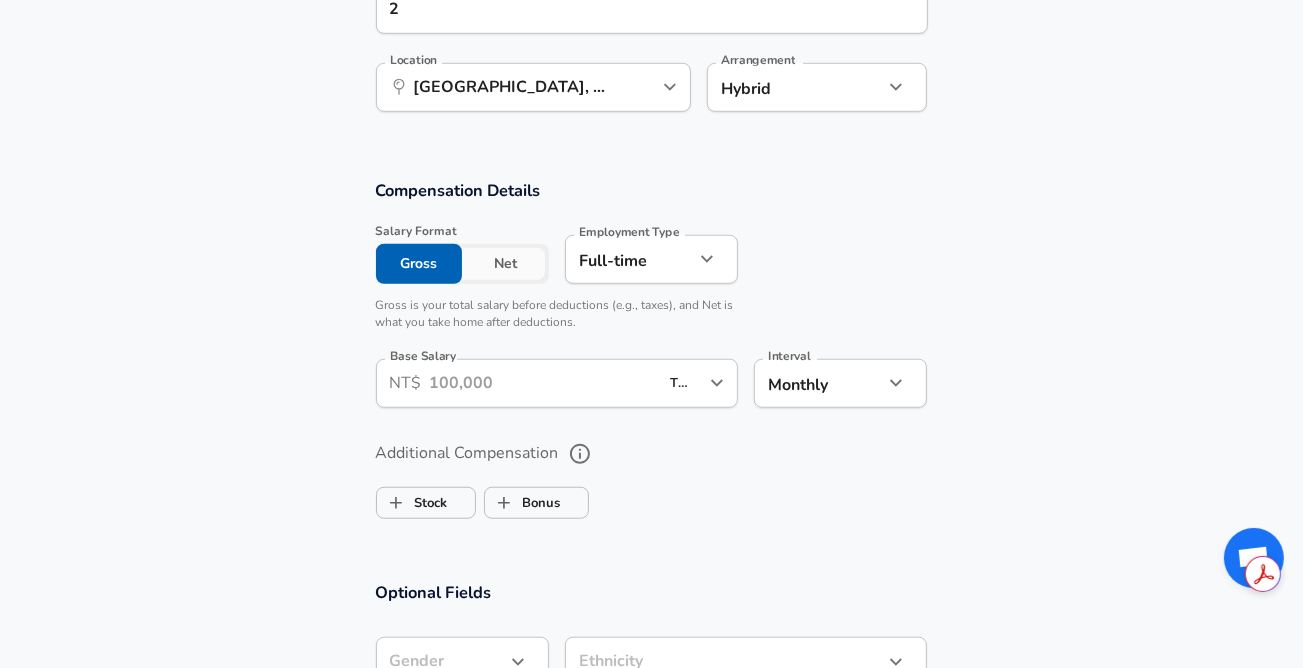 click on "Compensation Details Salary Format Gross   Net Employment Type [DEMOGRAPHIC_DATA] full_time Employment Type Gross is your total salary before deductions (e.g., taxes), and Net is what you take home after deductions. Base Salary ​ NT$ TWD ​ Base Salary Interval Monthly monthly Interval" at bounding box center [652, 300] 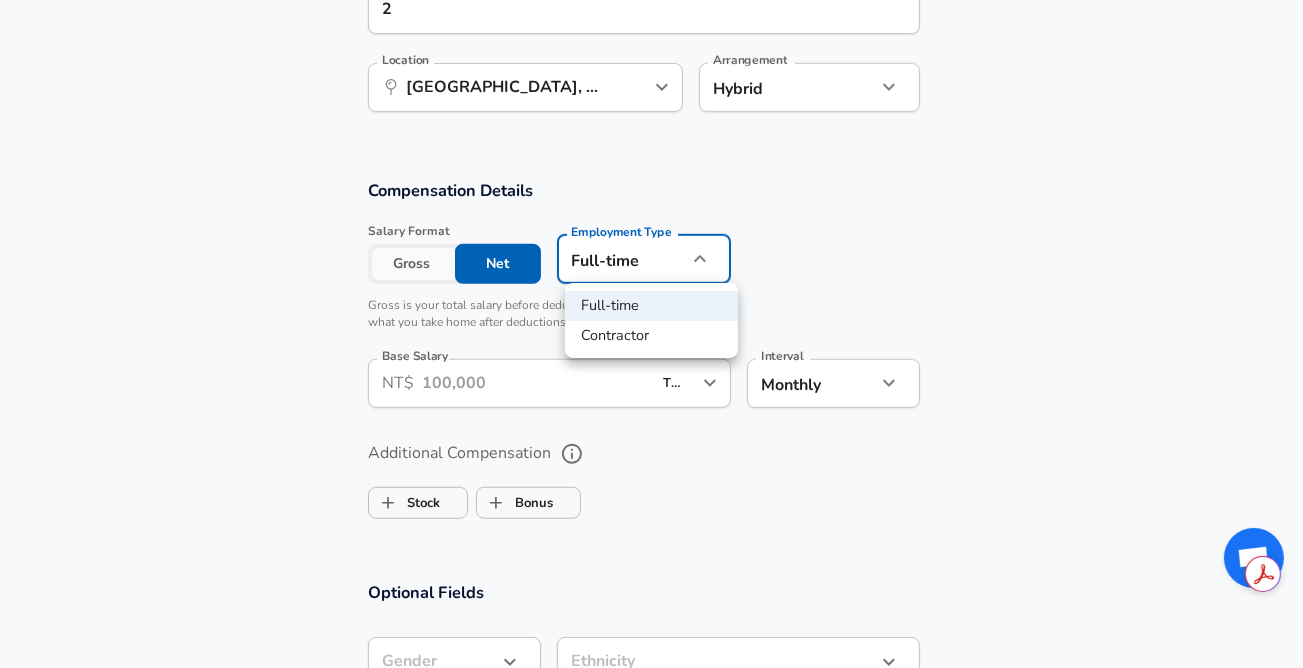 click on "Restart Add Your Salary Upload your offer letter   to verify your submission Enhance Privacy and Anonymity No Automatically hides specific fields until there are enough submissions to safely display the full details.   More Details Based on your submission and the data points that we have already collected, we will automatically hide and anonymize specific fields if there aren't enough data points to remain sufficiently anonymous. Company & Title Information   Enter the company you received your offer from Company Molex Company   Select the title that closest resembles your official title. This should be similar to the title that was present on your offer letter. Title Thermal Engineer Title   Select a job family that best fits your role. If you can't find one, select 'Other' to enter a custom job family Job Family Mechanical Engineer Job Family Select Specialization Thermal Thermal Select Specialization   Level 2 Level Work Experience and Location These compensation details are from the perspective of a: No" at bounding box center (651, -906) 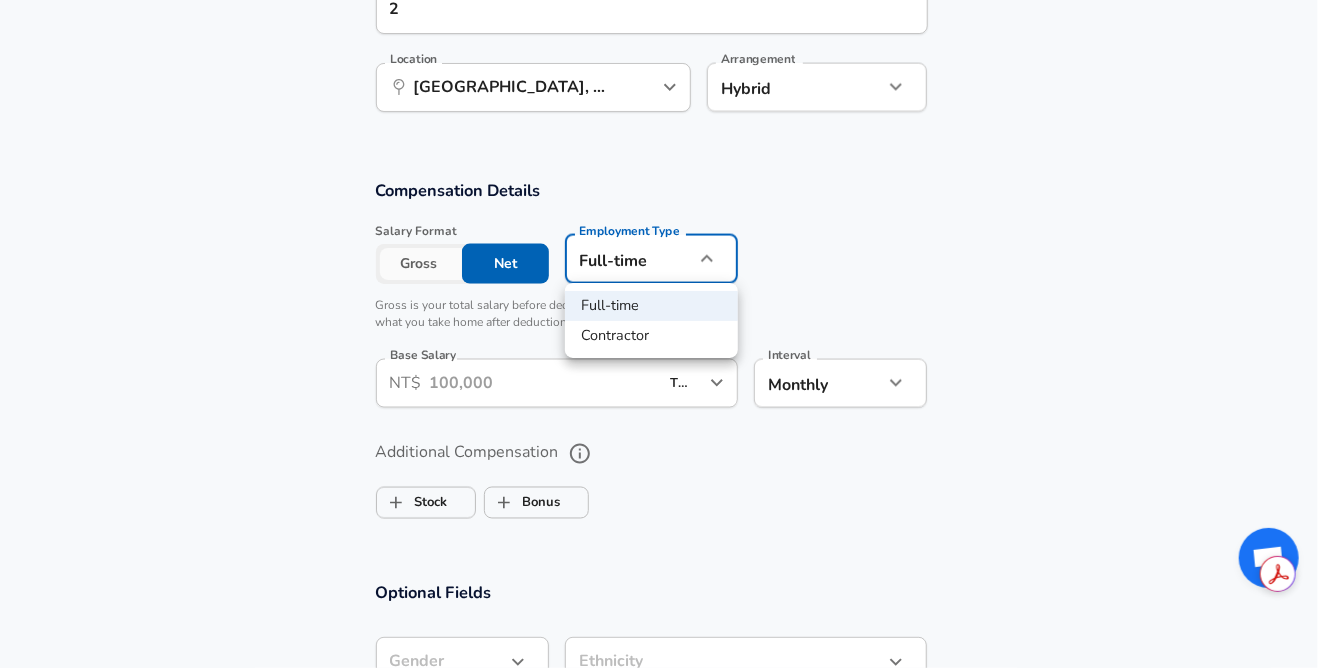 click at bounding box center (659, 334) 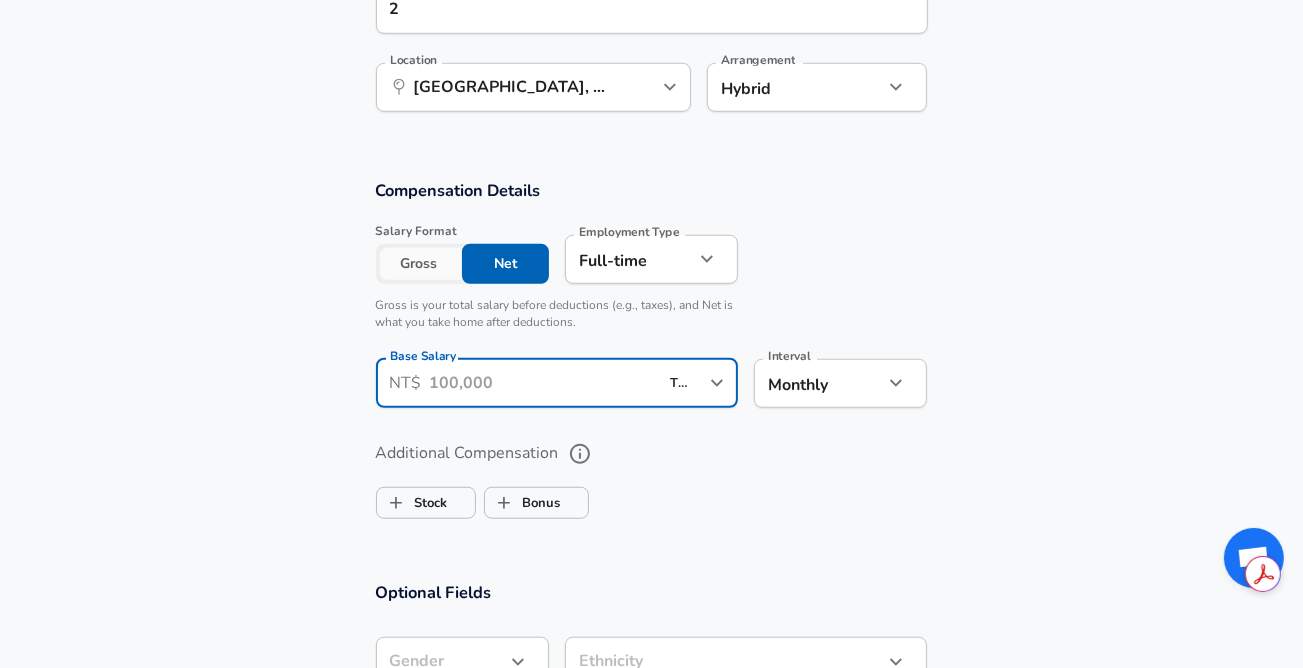 click on "Base Salary" at bounding box center (544, 383) 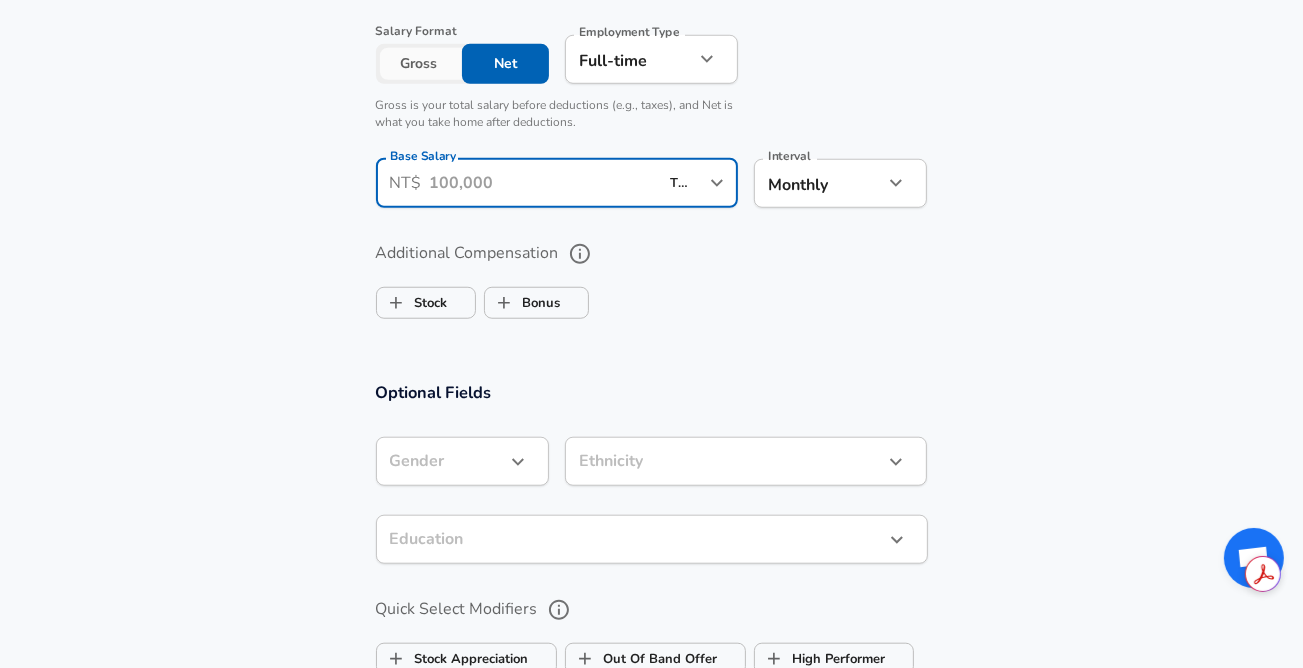 scroll, scrollTop: 1440, scrollLeft: 0, axis: vertical 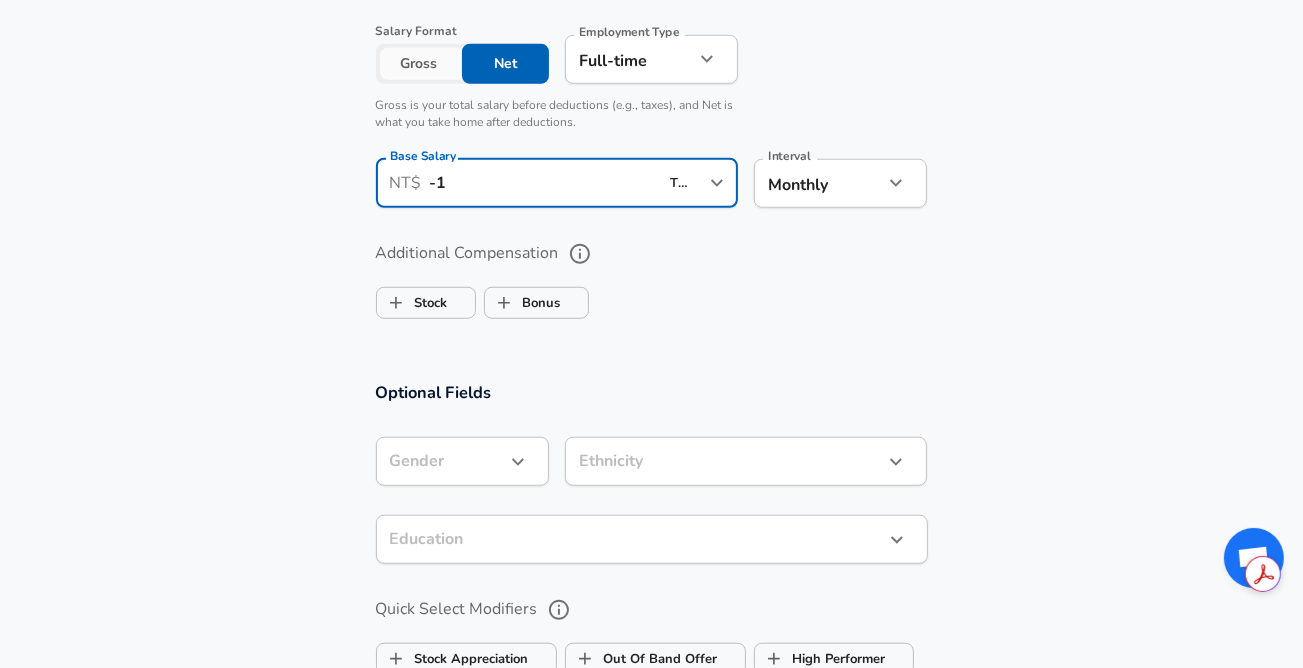 type on "-" 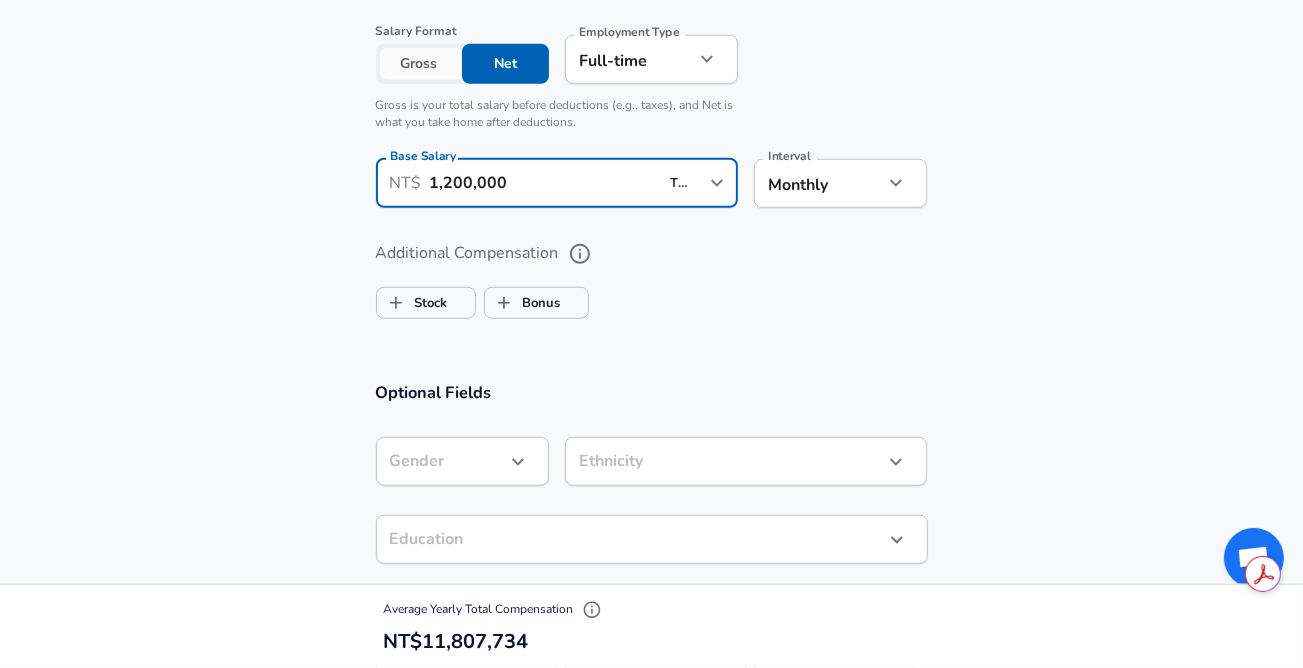 type on "1,200,000" 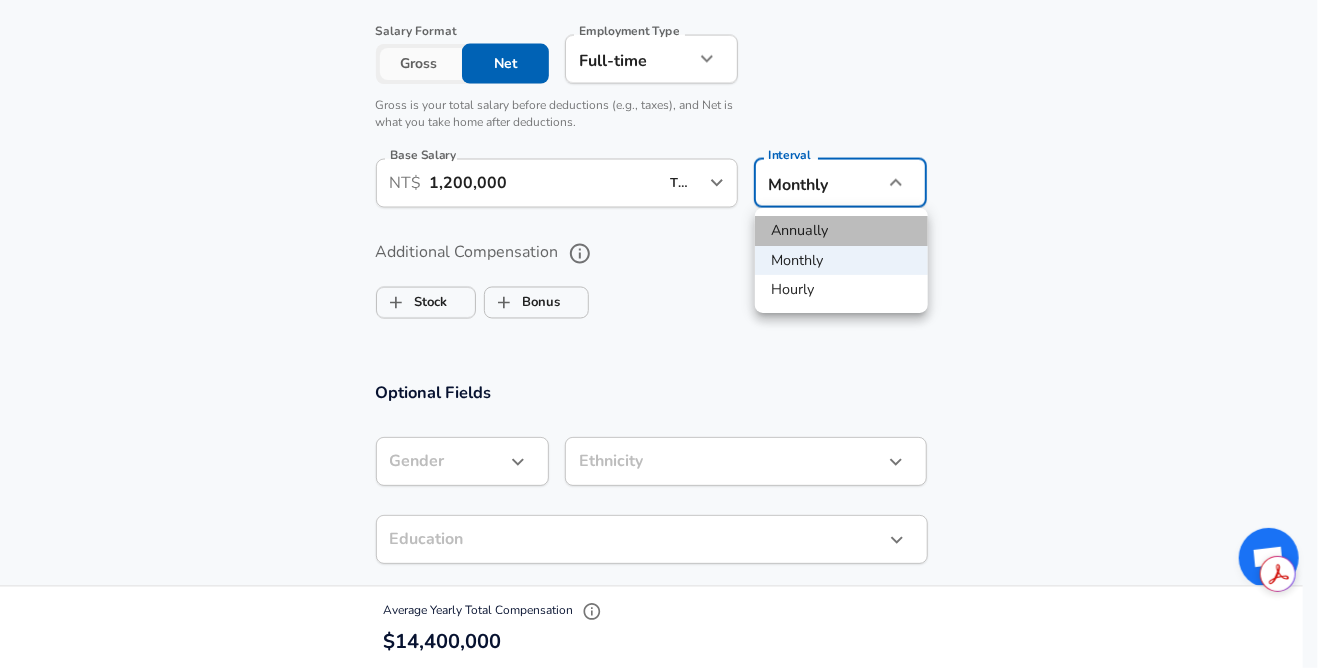 click on "Annually" at bounding box center [841, 231] 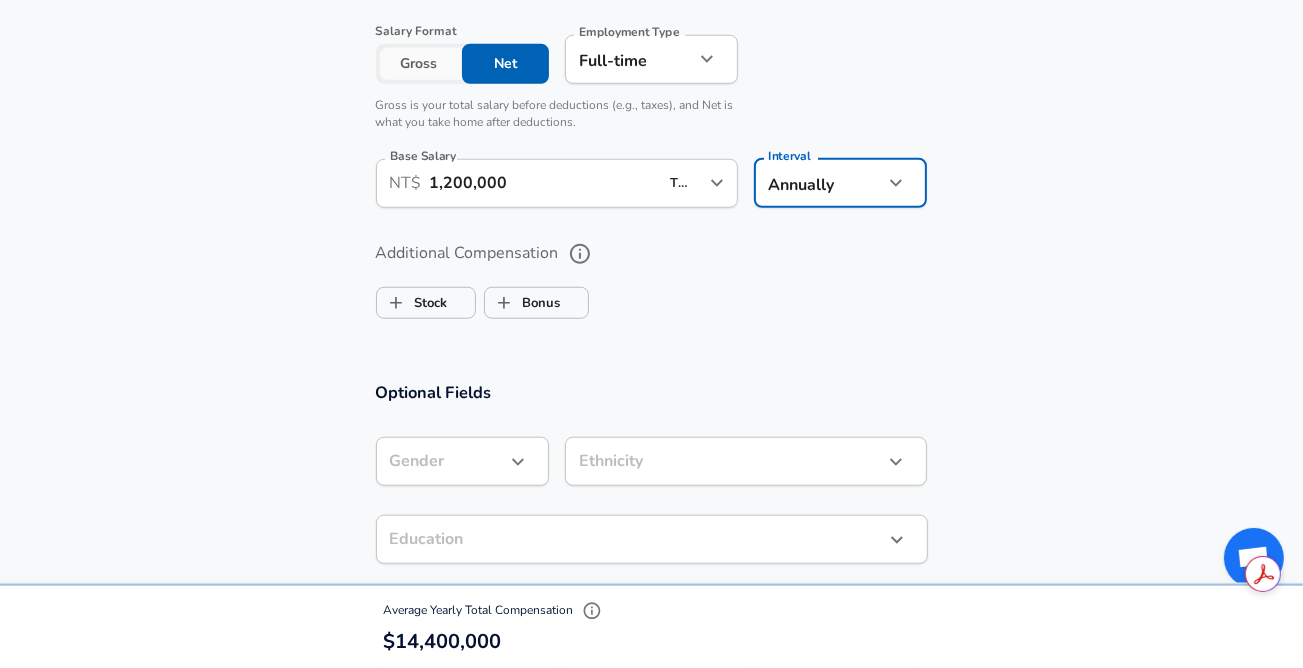 click on "Stock Bonus" at bounding box center [652, 299] 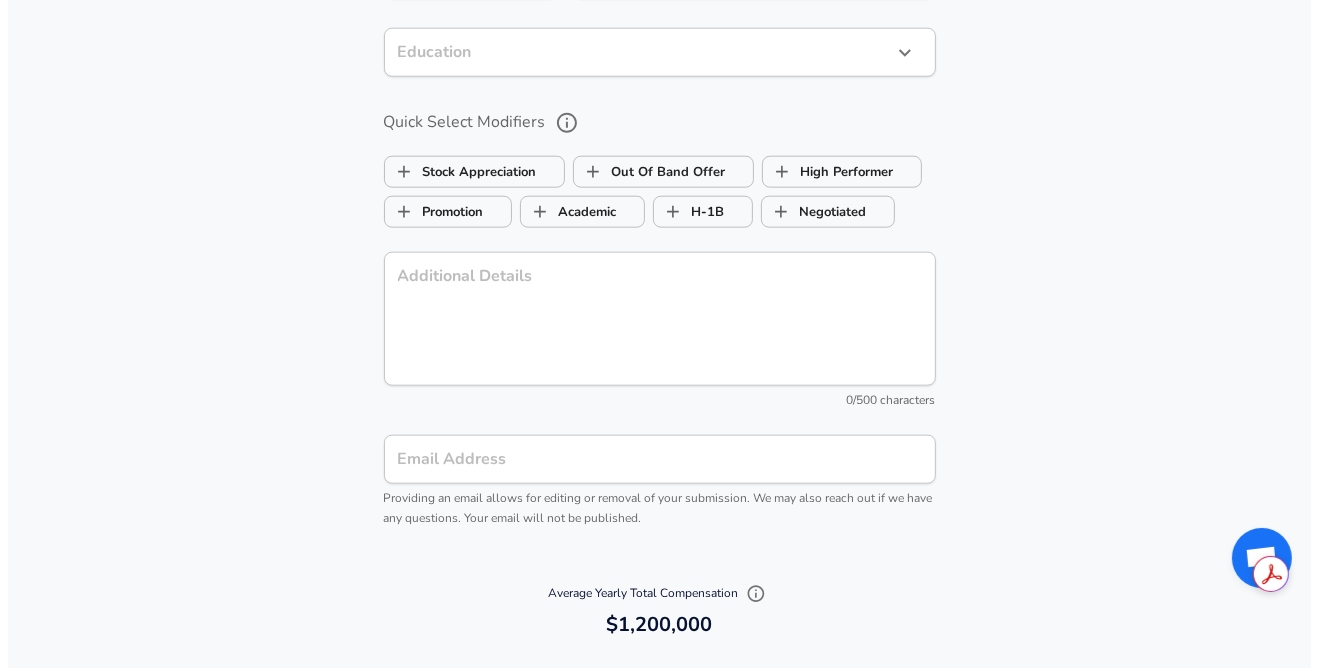 scroll, scrollTop: 2140, scrollLeft: 0, axis: vertical 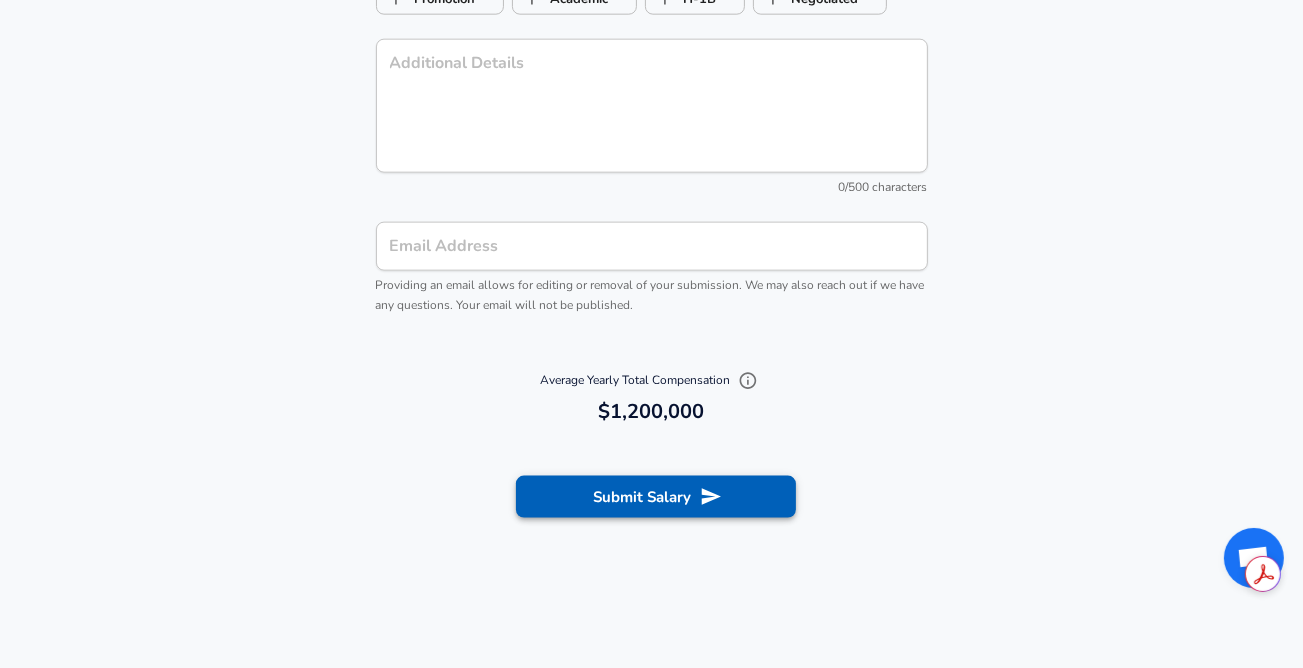 click on "Submit Salary" at bounding box center [656, 497] 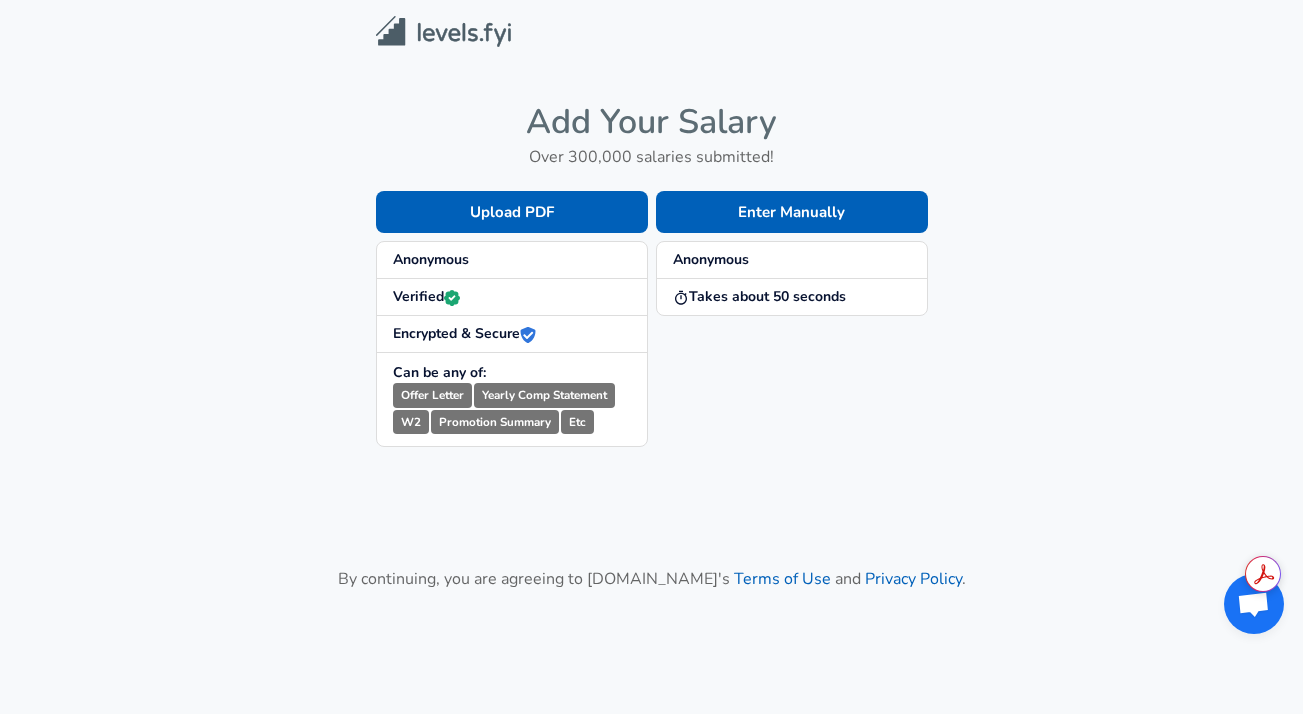scroll, scrollTop: 0, scrollLeft: 0, axis: both 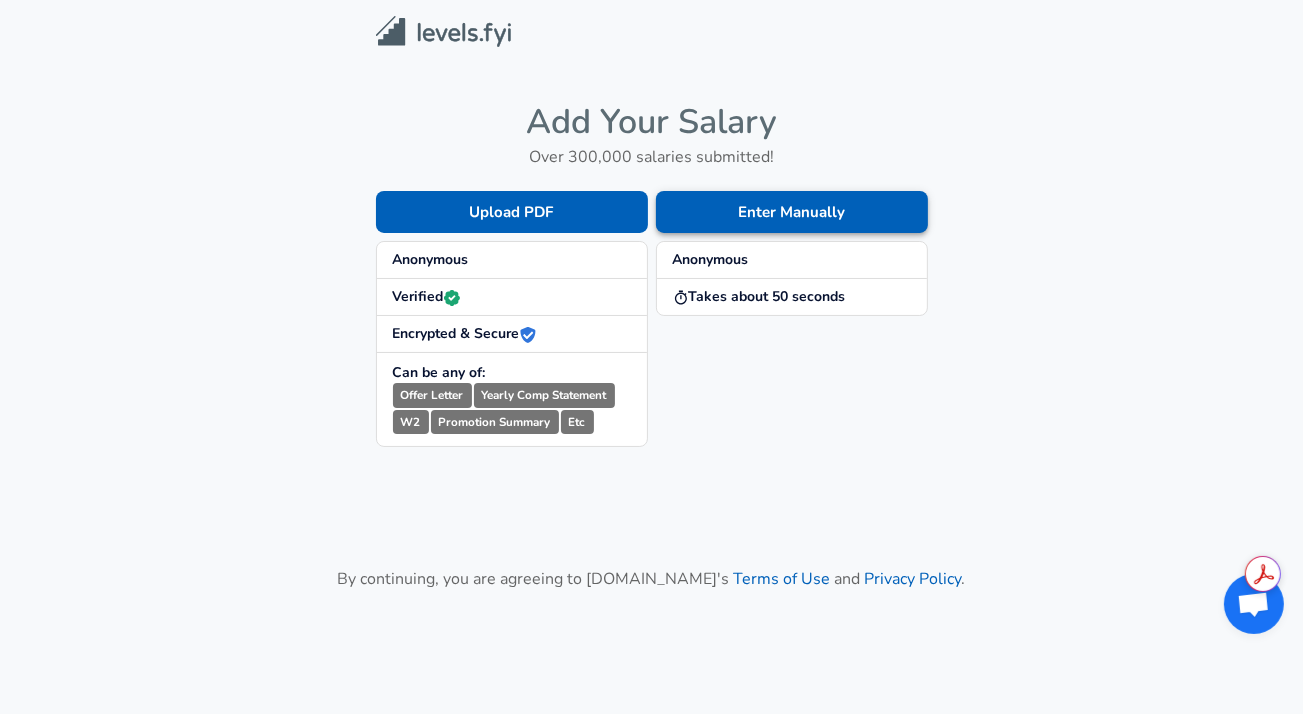 click on "Enter Manually" at bounding box center (792, 212) 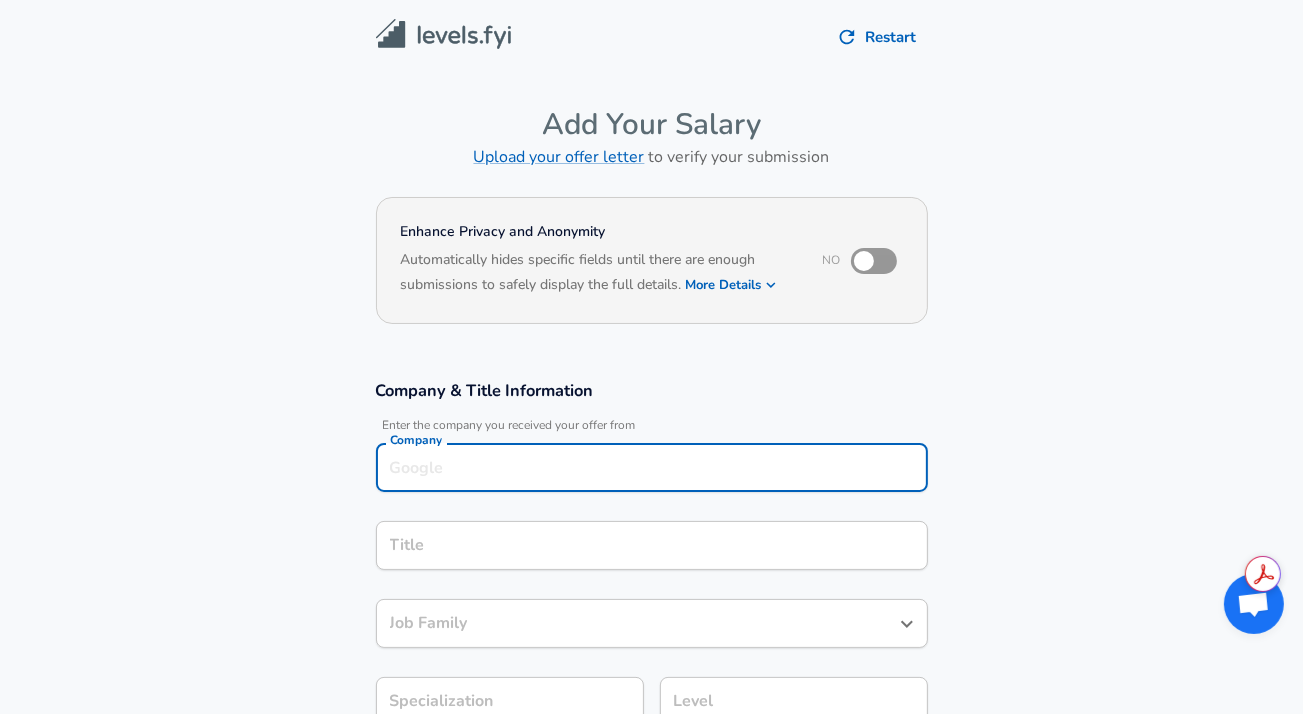 scroll, scrollTop: 20, scrollLeft: 0, axis: vertical 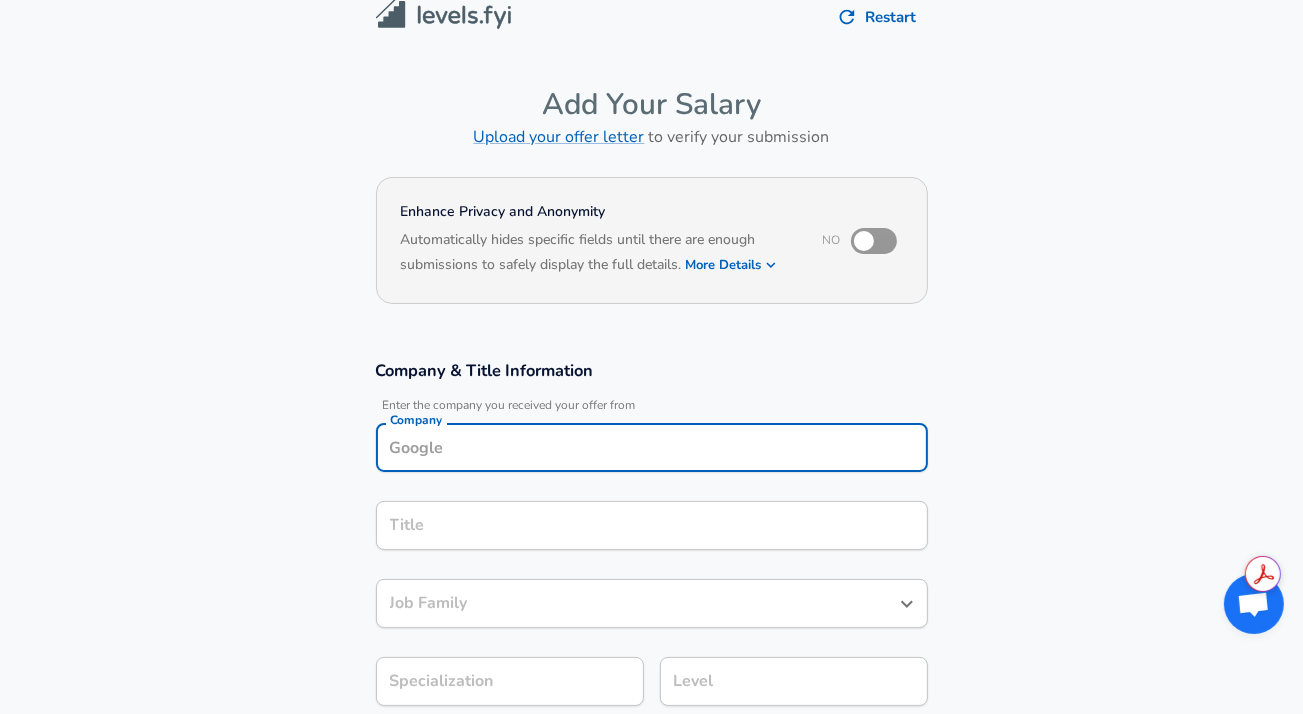 click on "Company" at bounding box center [652, 447] 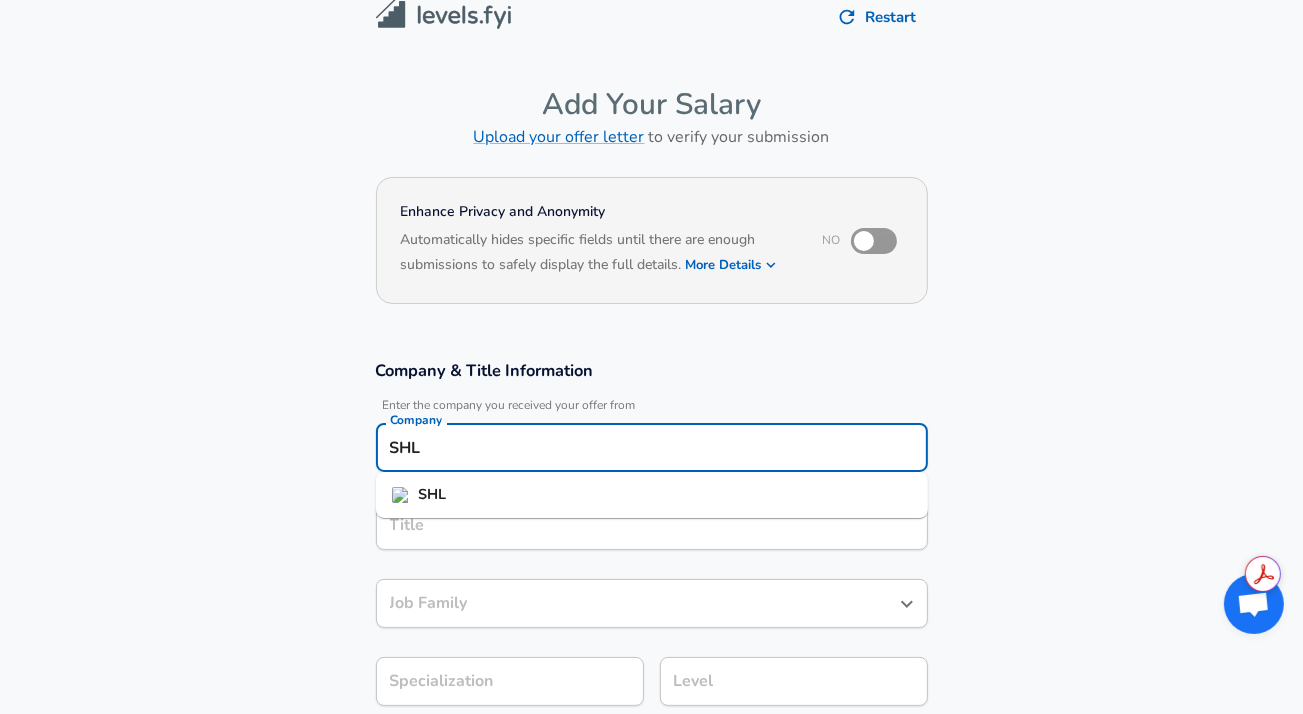 click on "SHL" at bounding box center (652, 495) 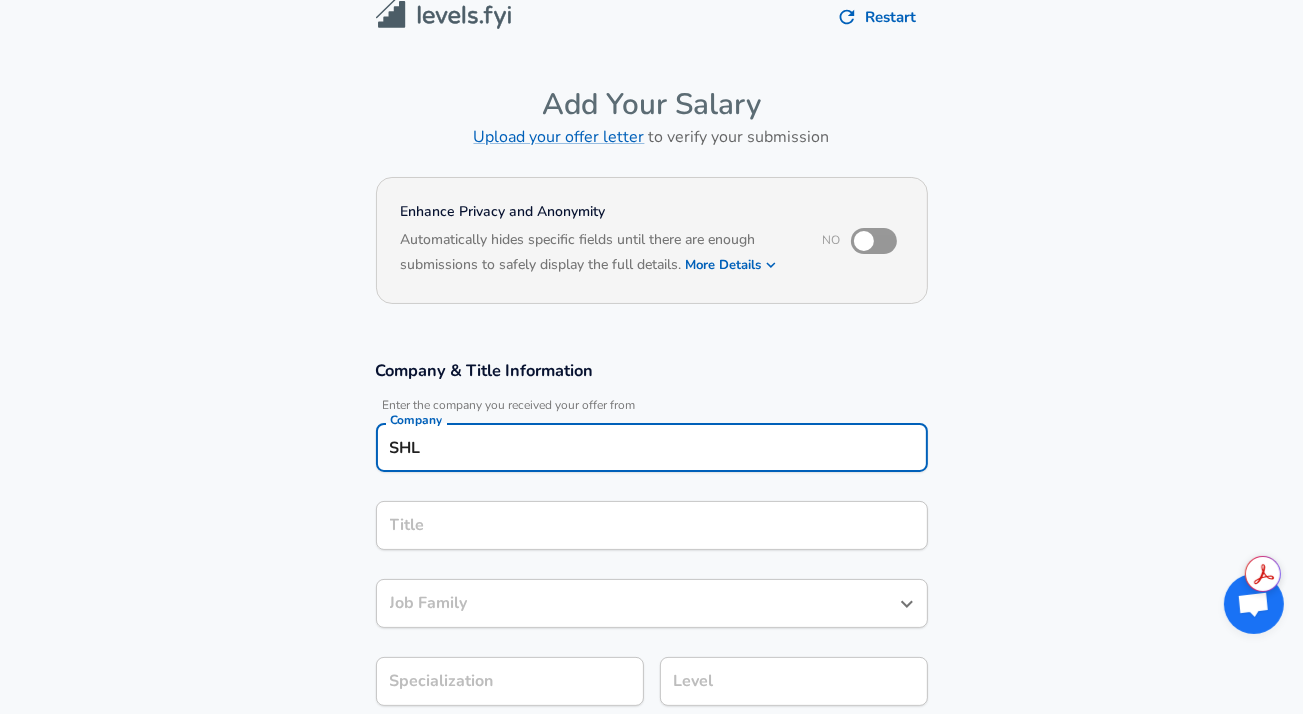 type on "SHL" 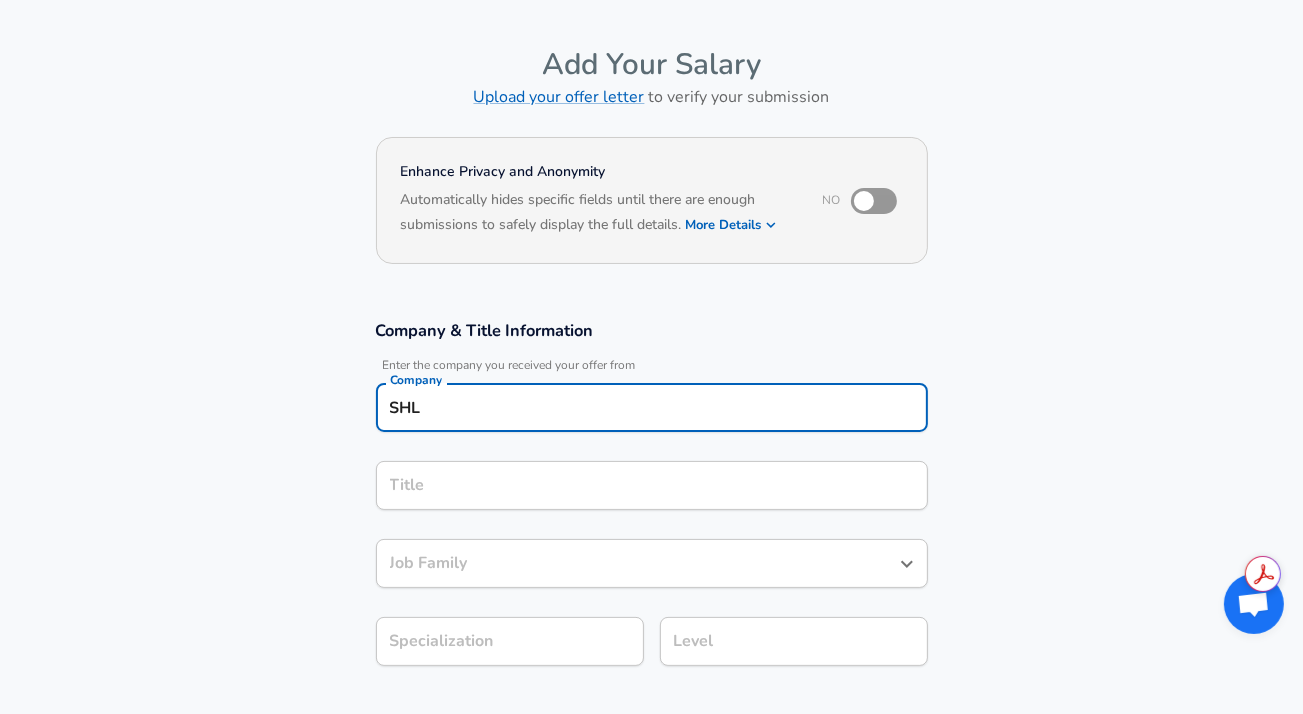 click on "Title" at bounding box center [652, 485] 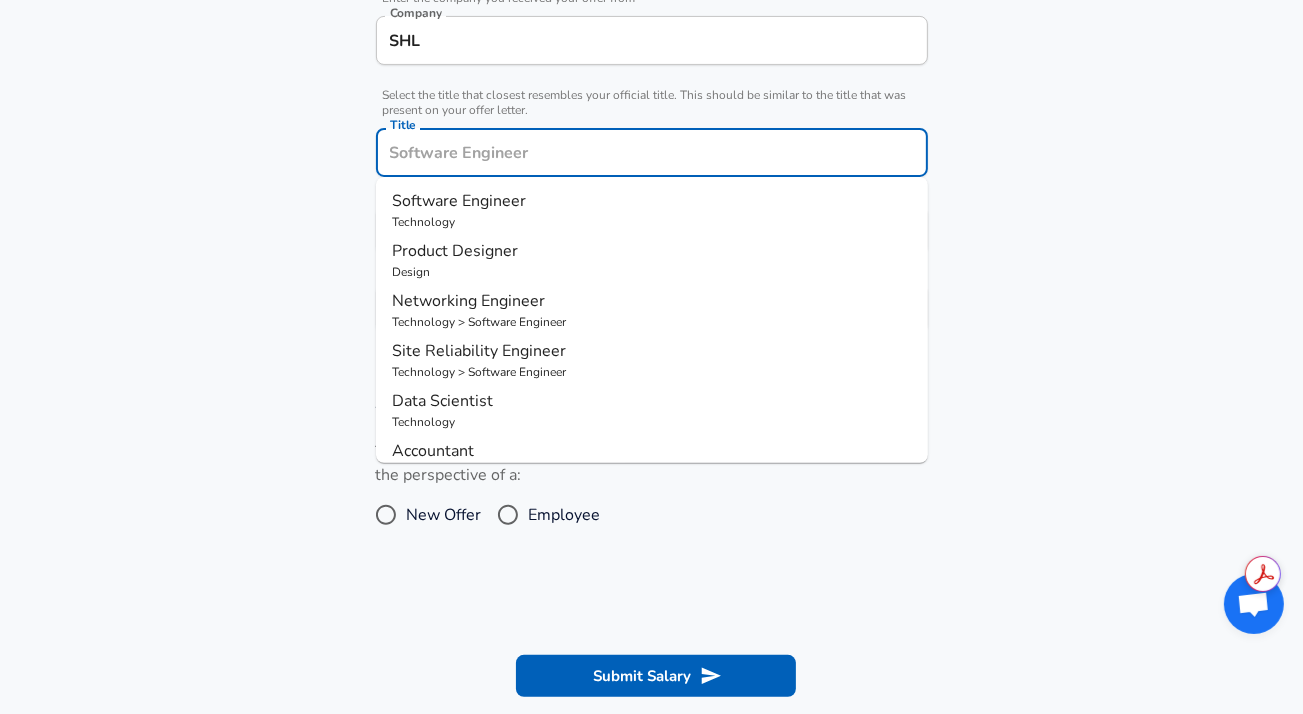 scroll, scrollTop: 460, scrollLeft: 0, axis: vertical 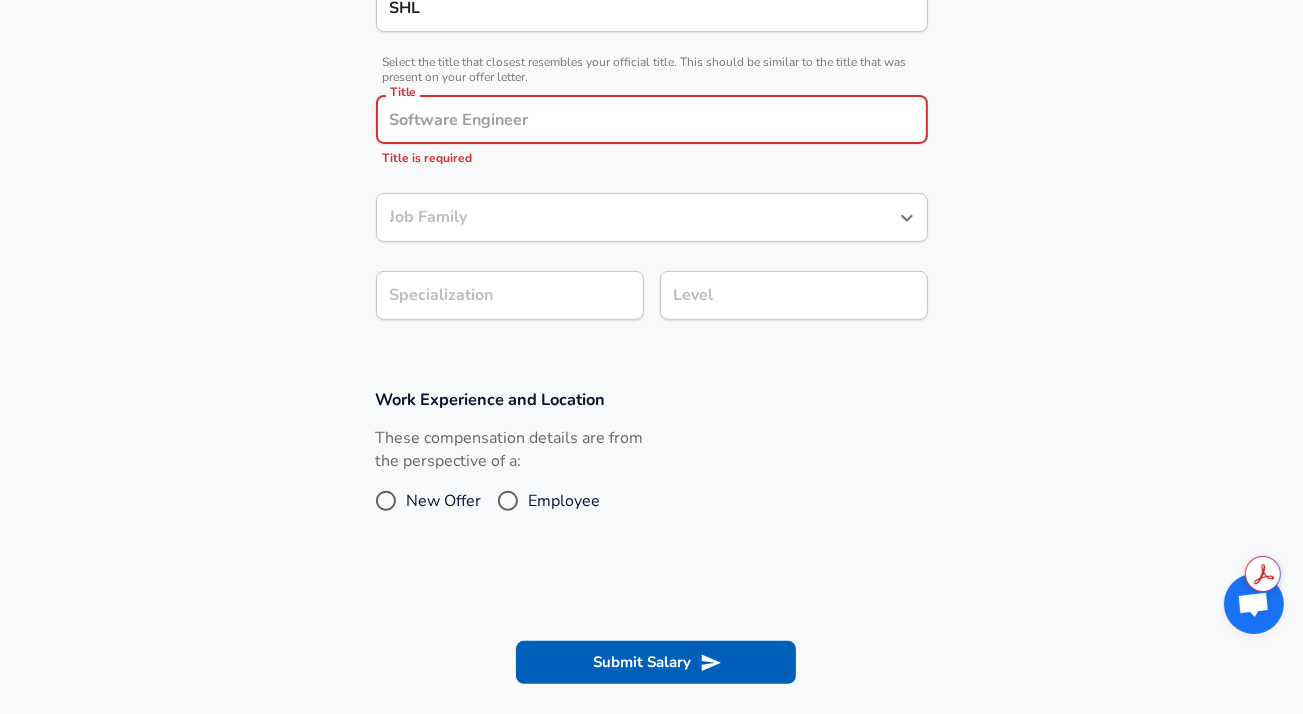 click on "Title" at bounding box center (652, 119) 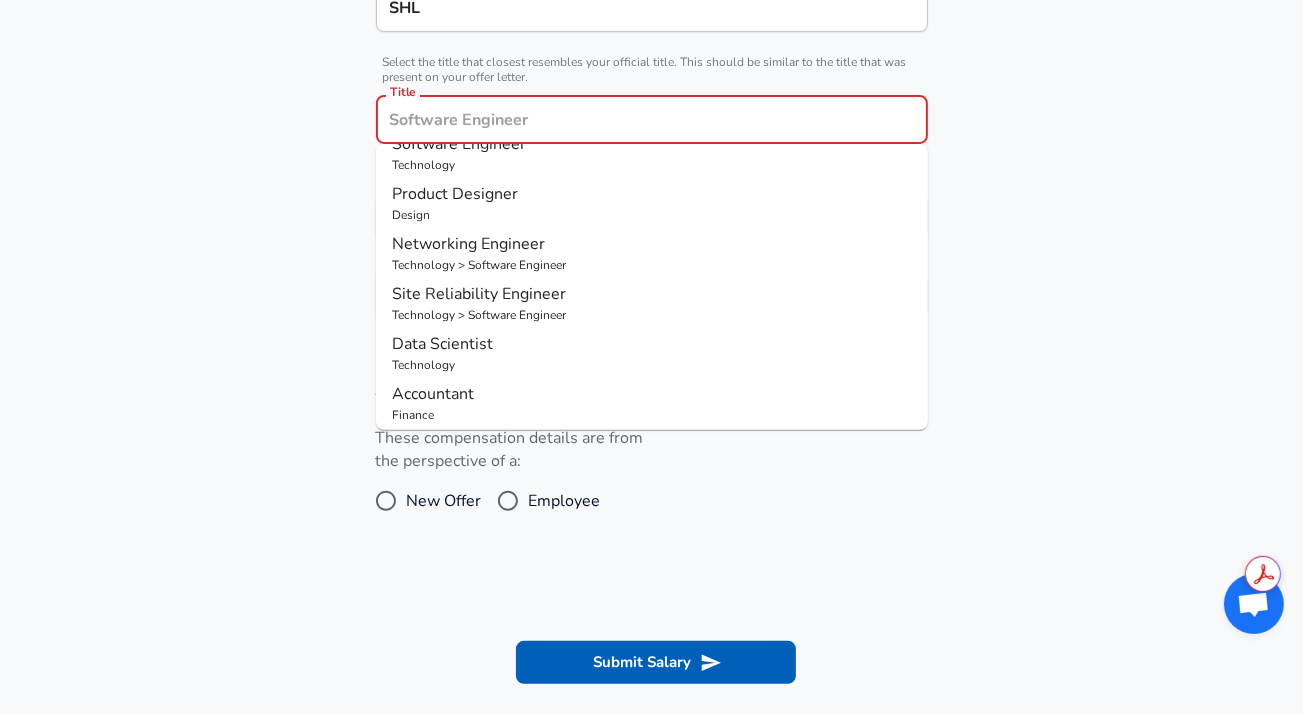 scroll, scrollTop: 0, scrollLeft: 0, axis: both 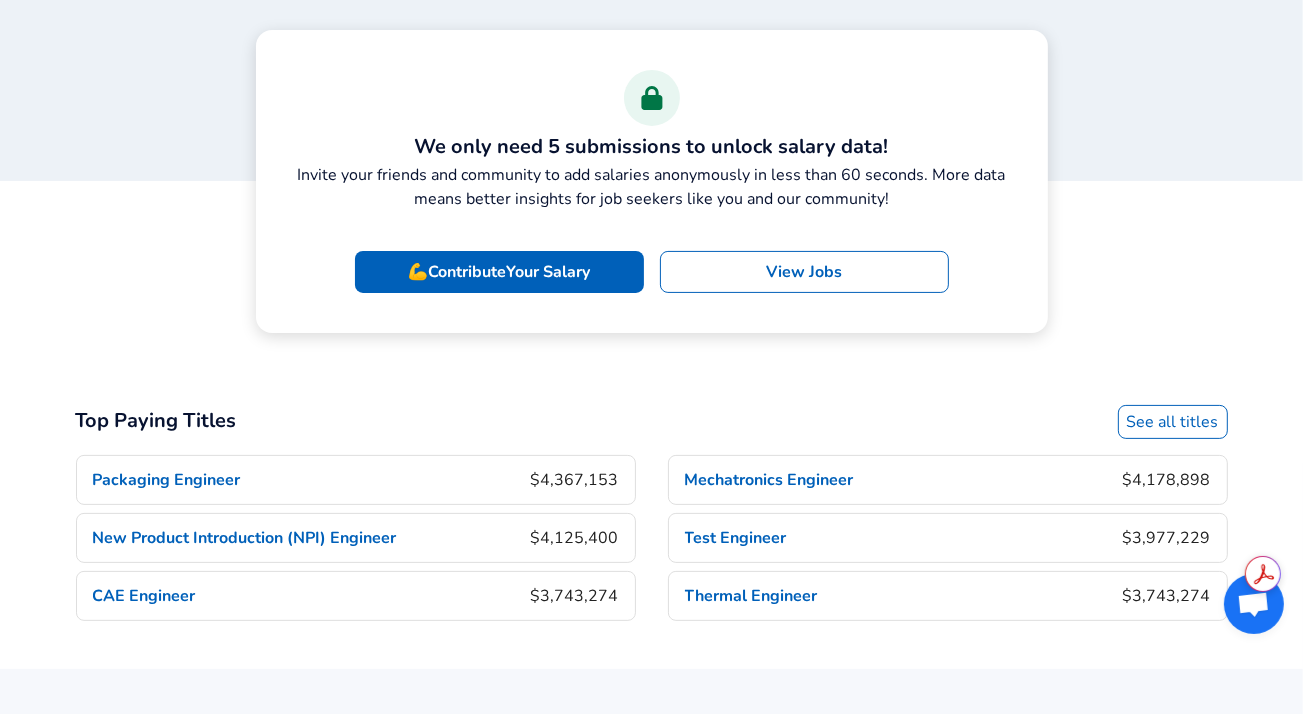 click on "View Jobs" at bounding box center [804, 272] 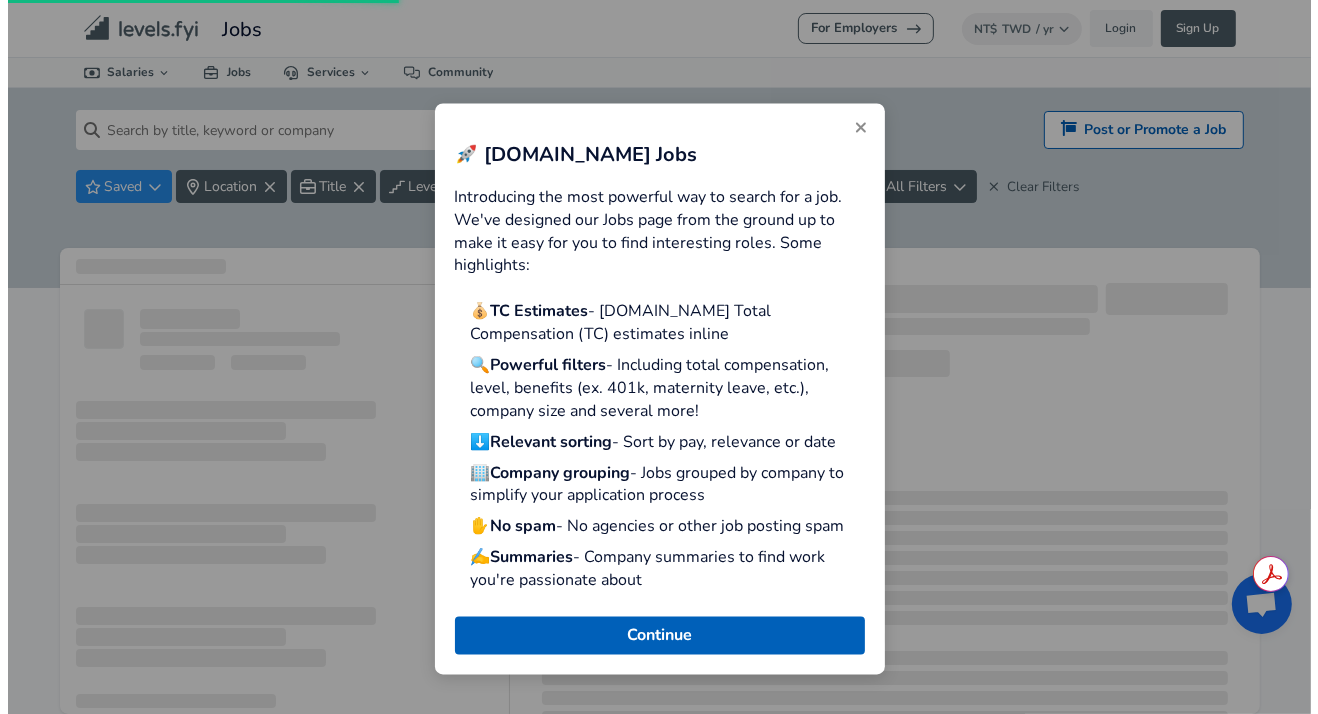 scroll, scrollTop: 0, scrollLeft: 0, axis: both 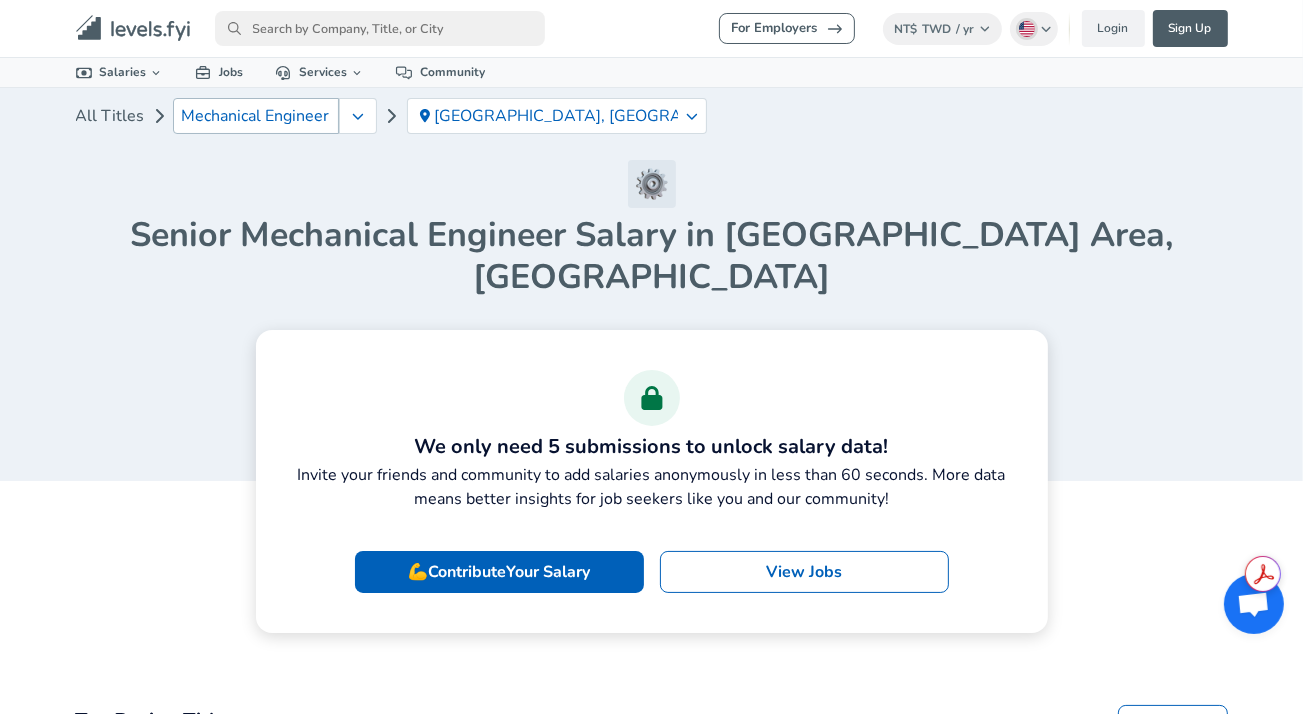 click on "Mechanical Engineer" at bounding box center [256, 116] 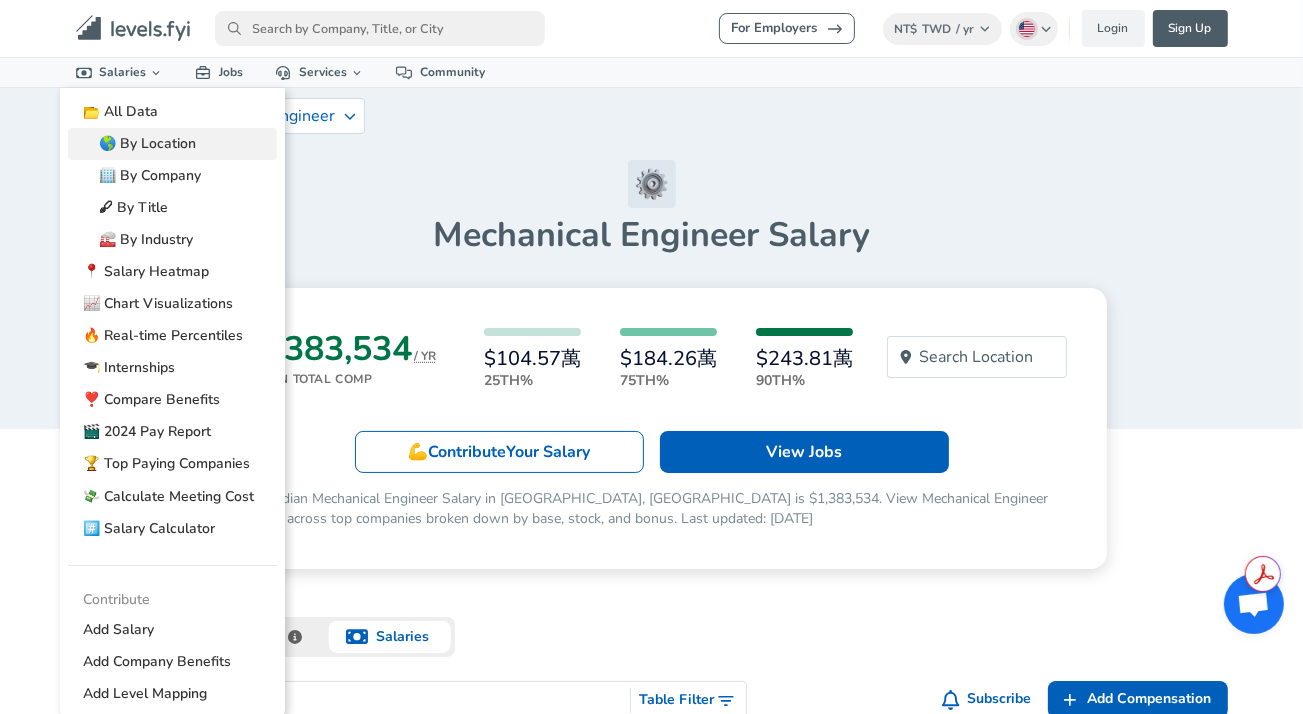 click on "🌎   By Location" at bounding box center [172, 144] 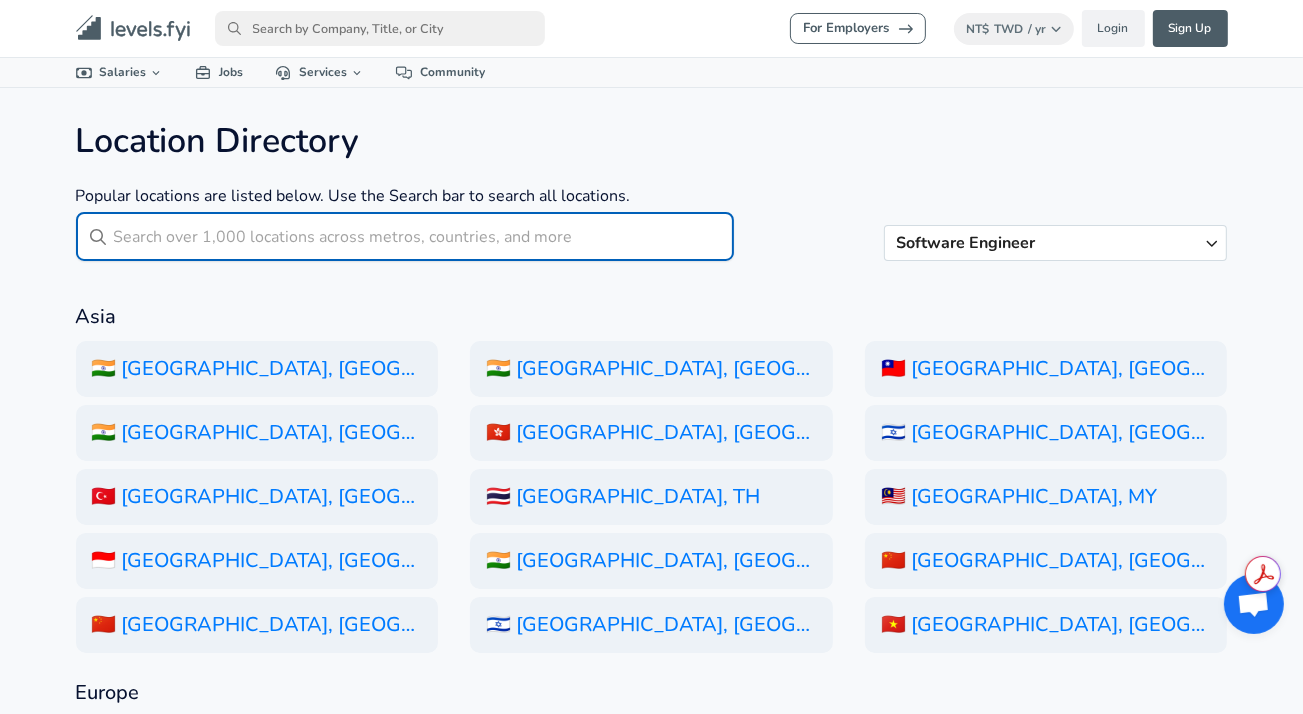 click at bounding box center [424, 236] 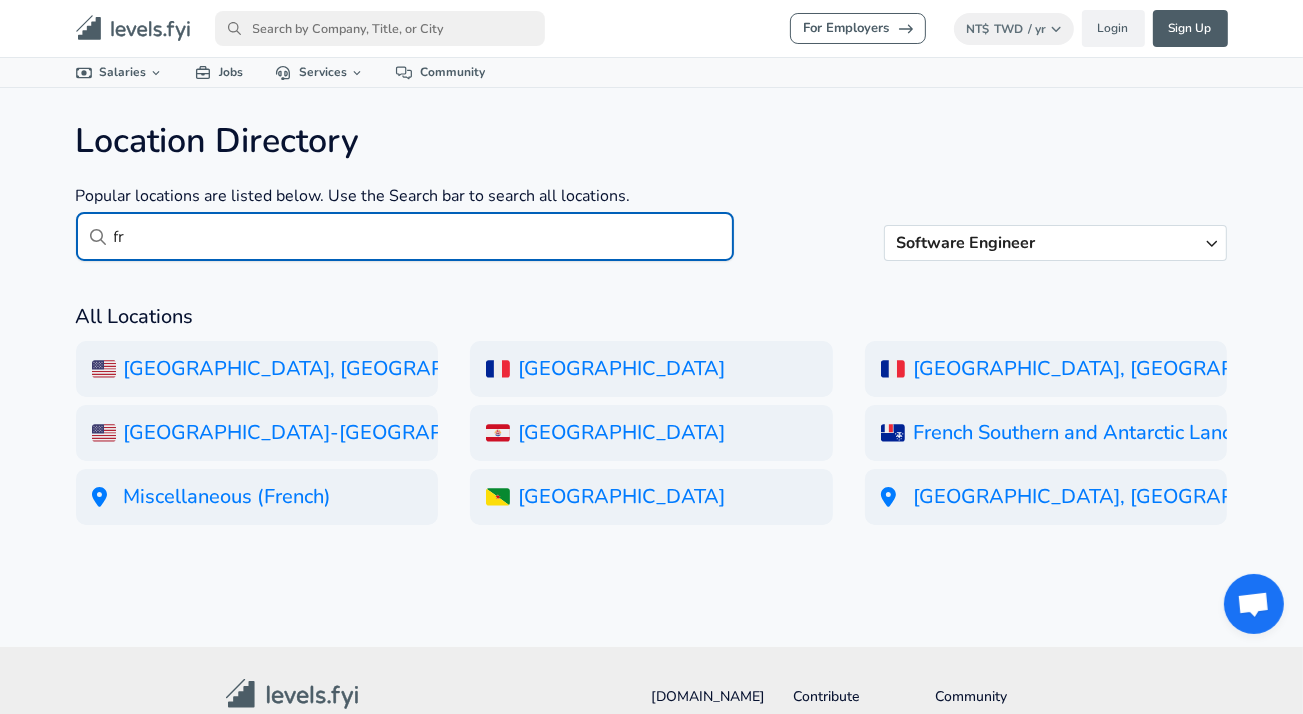 type on "f" 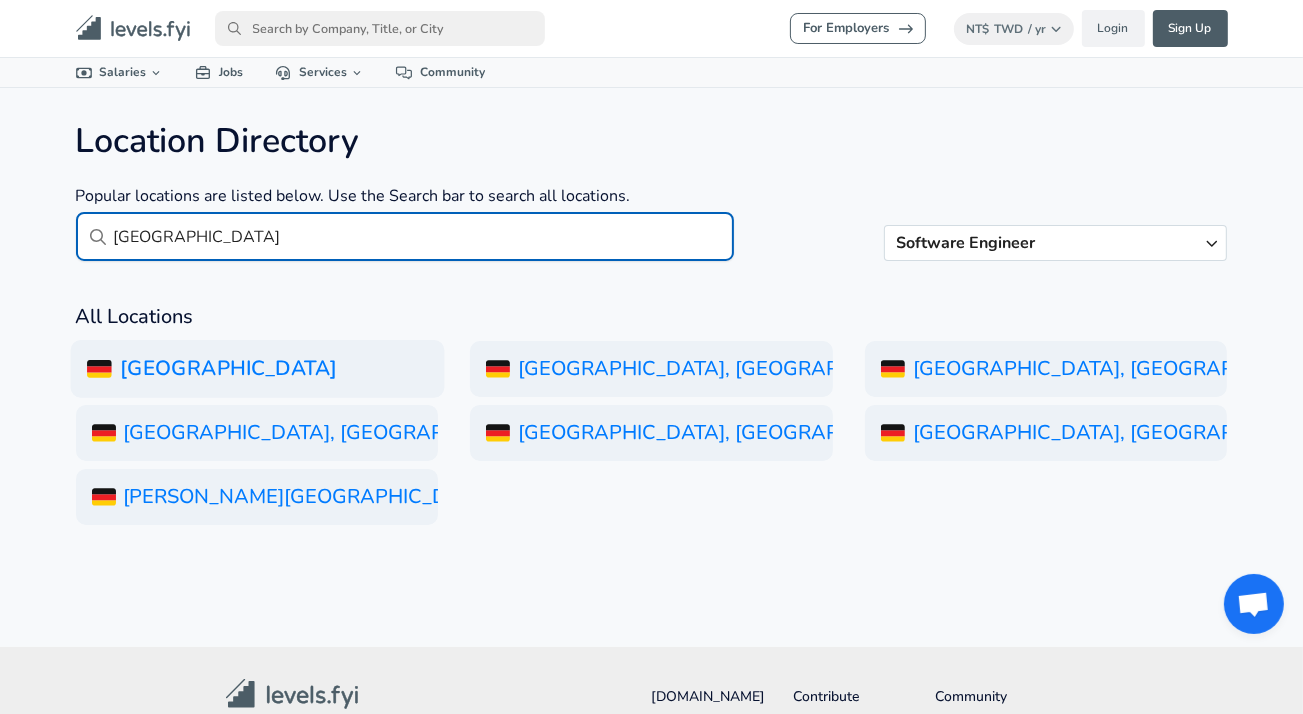 type on "germany" 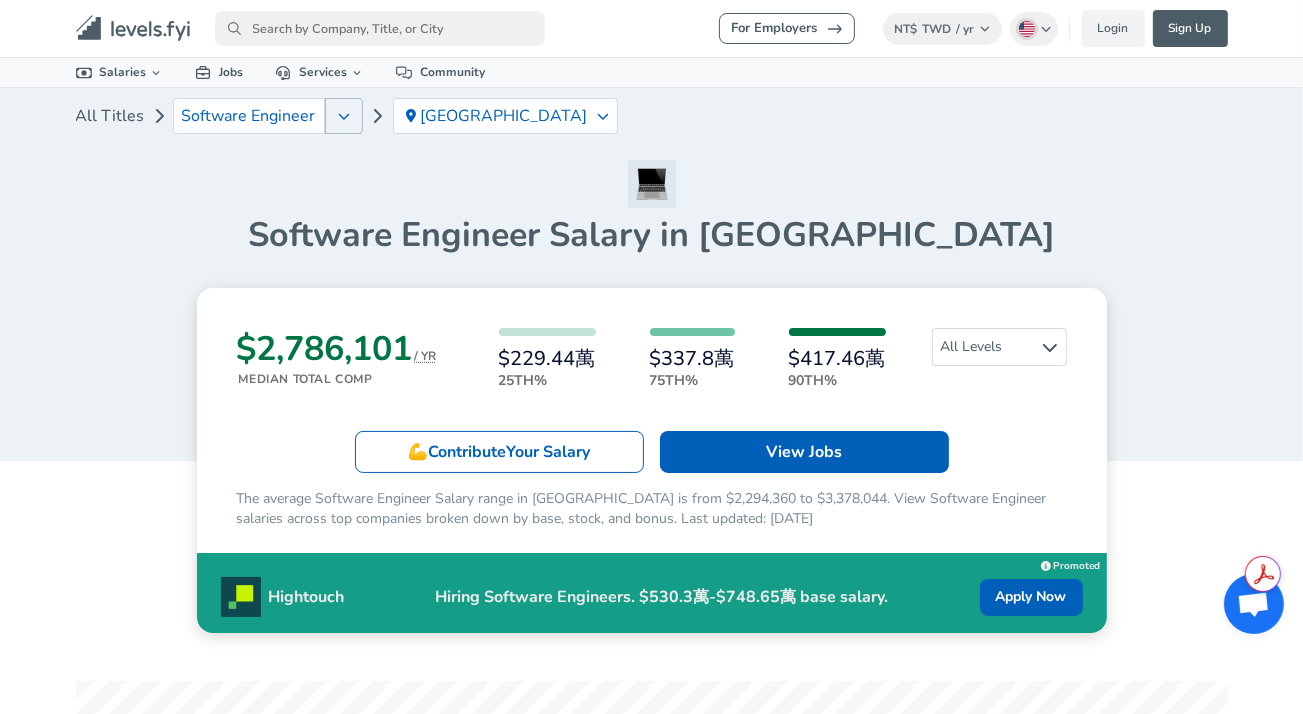 click at bounding box center [344, 116] 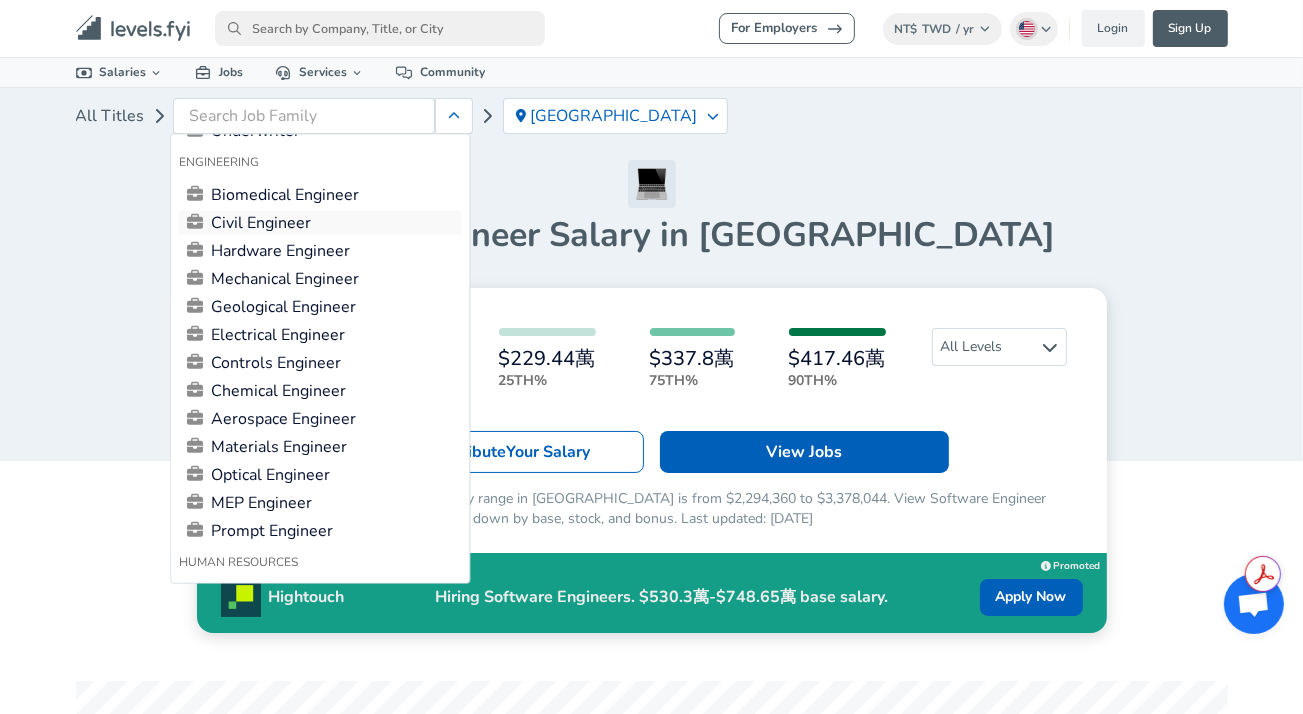 scroll, scrollTop: 900, scrollLeft: 0, axis: vertical 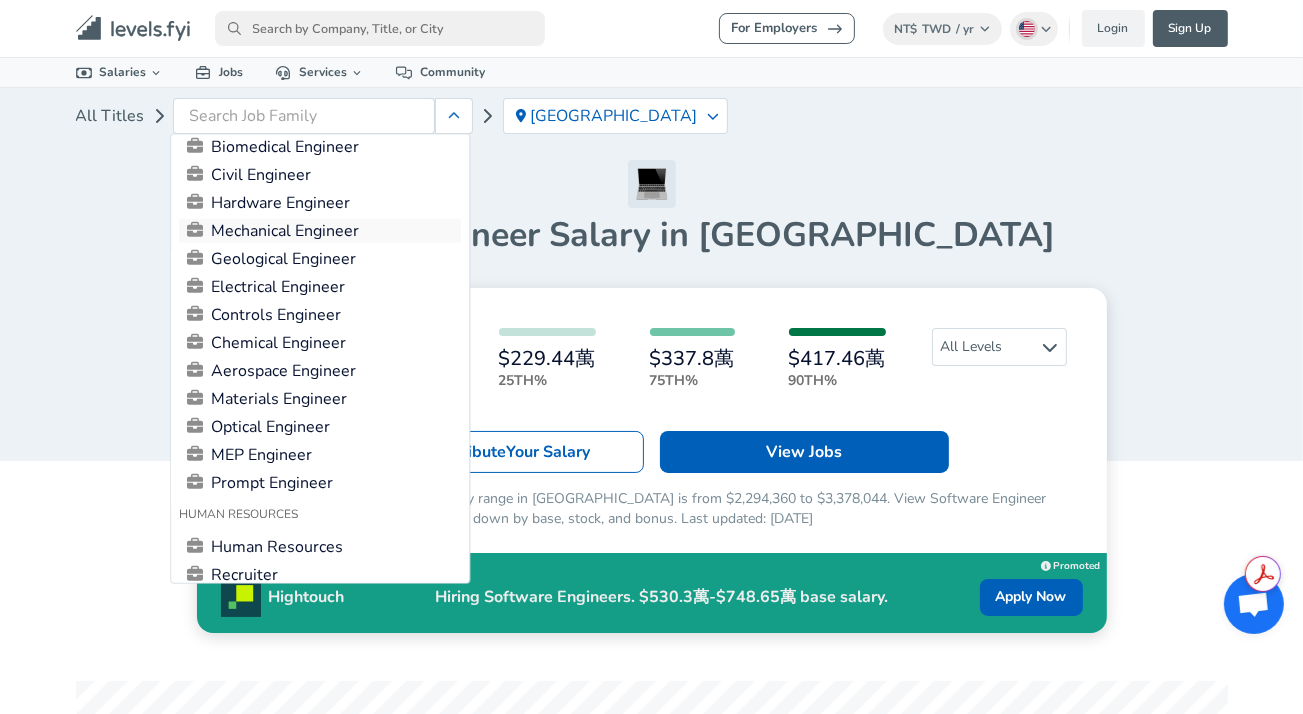 click on "Mechanical Engineer" at bounding box center [320, 231] 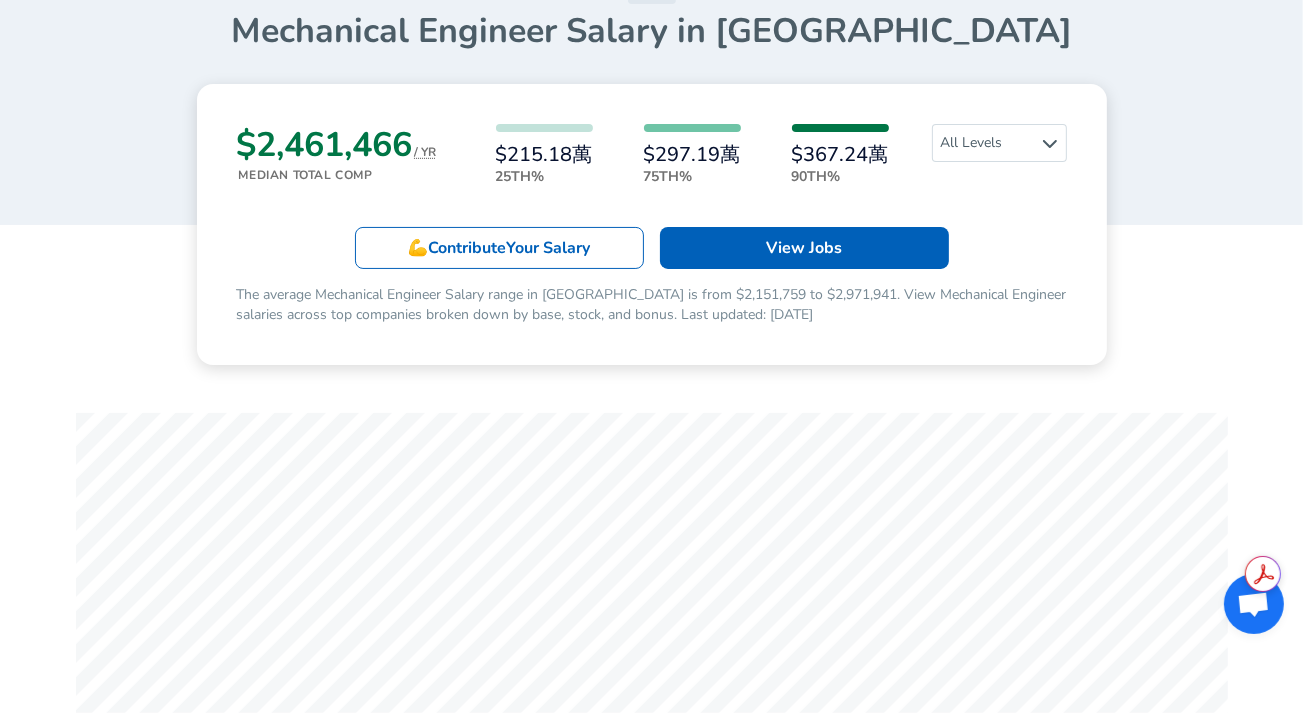 scroll, scrollTop: 200, scrollLeft: 0, axis: vertical 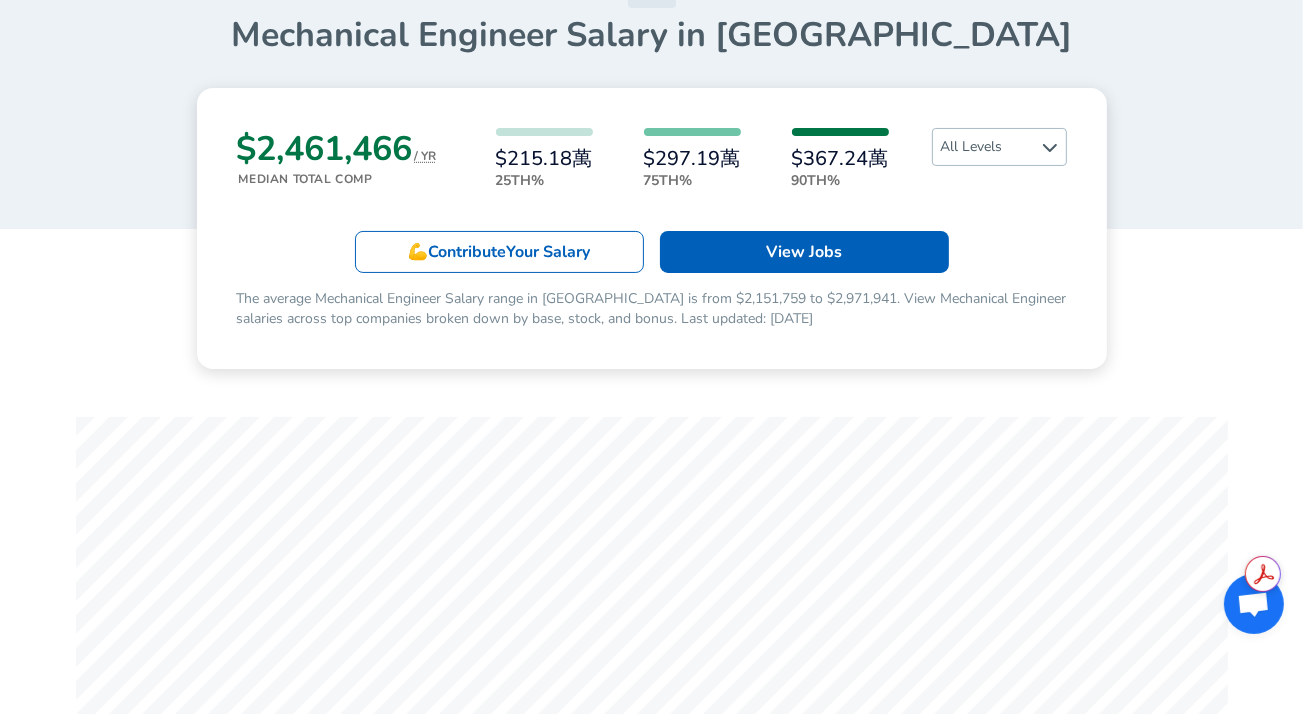 click on "All Levels" at bounding box center (999, 147) 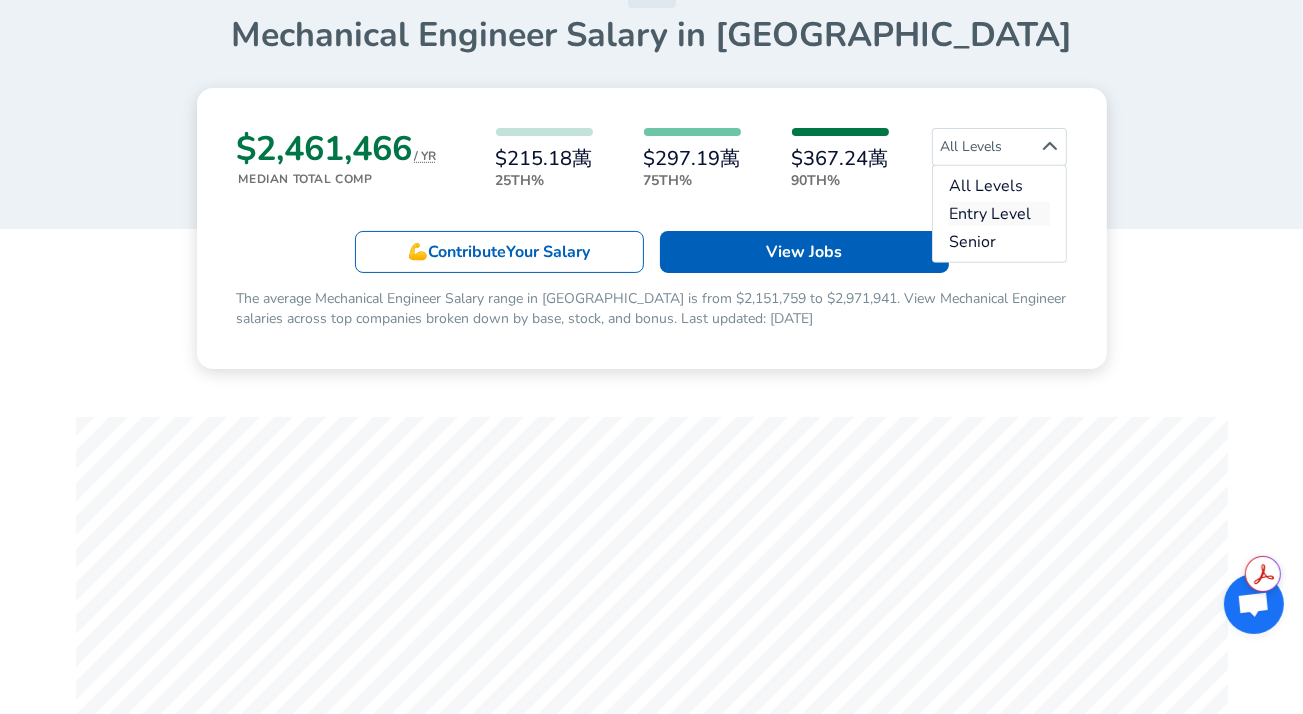 click on "Entry Level" at bounding box center [999, 214] 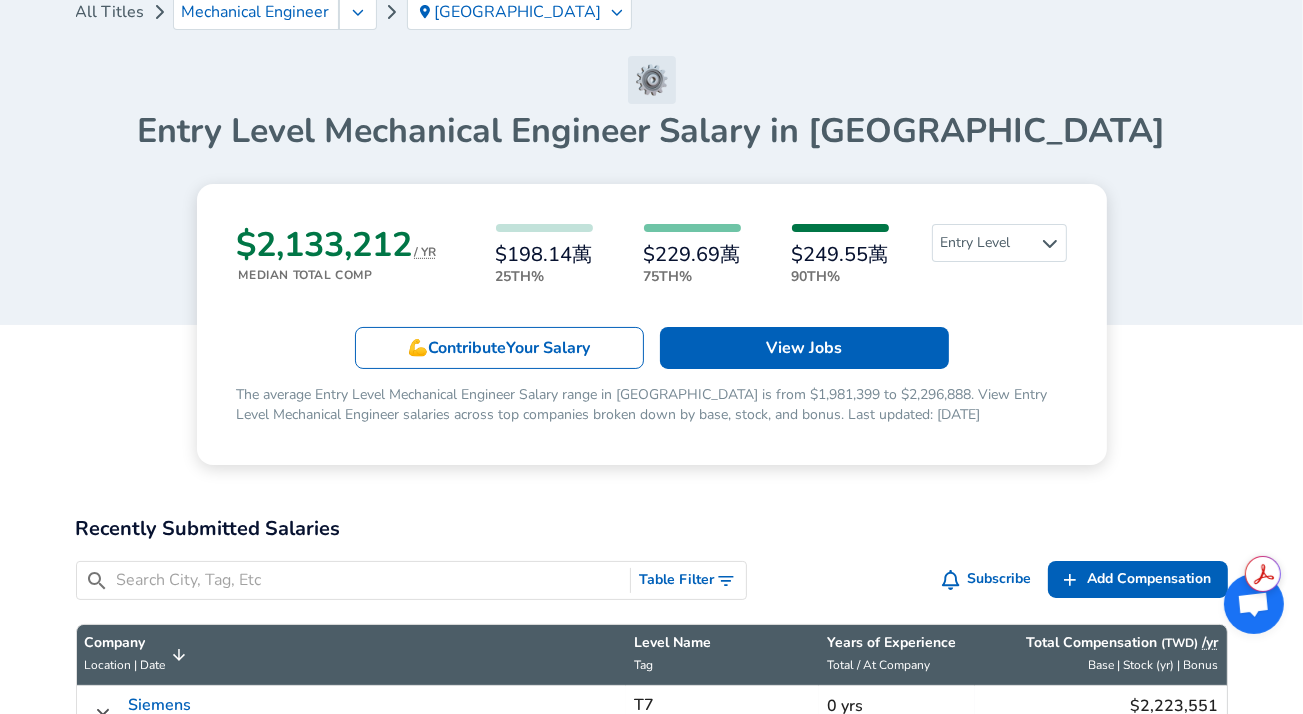 scroll, scrollTop: 100, scrollLeft: 0, axis: vertical 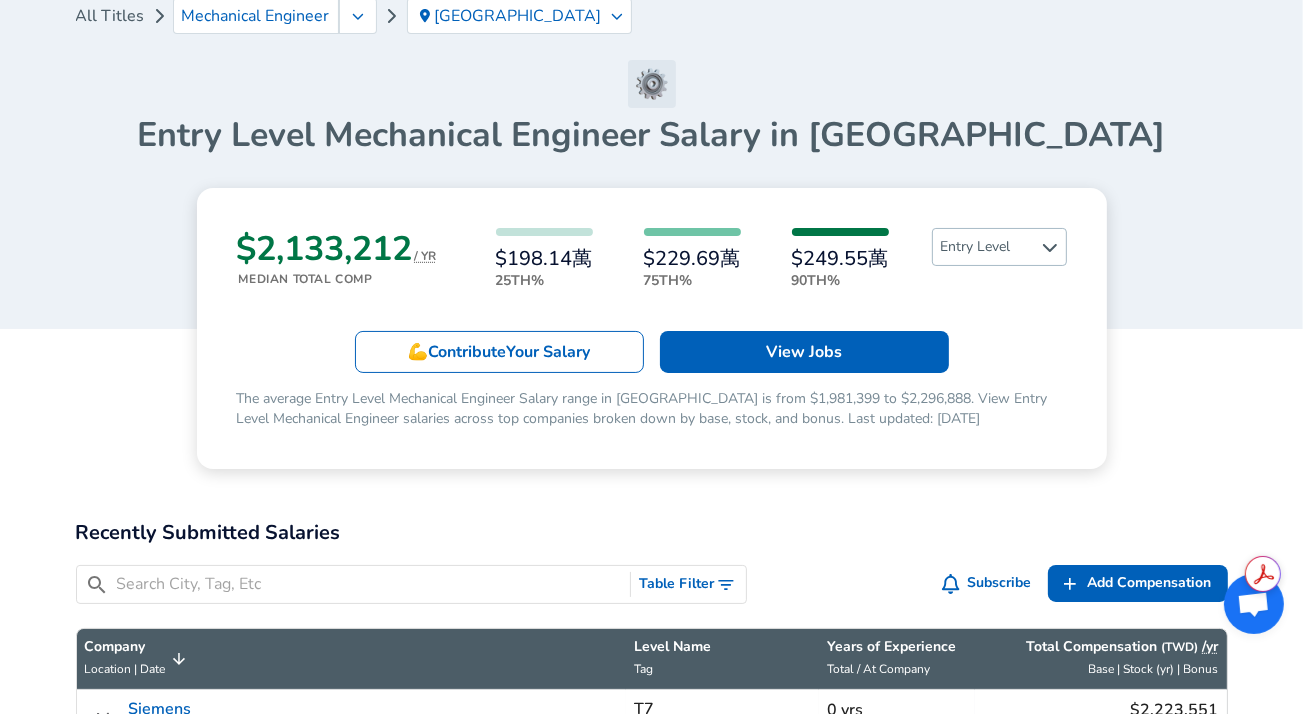 click on "Entry Level" at bounding box center (999, 247) 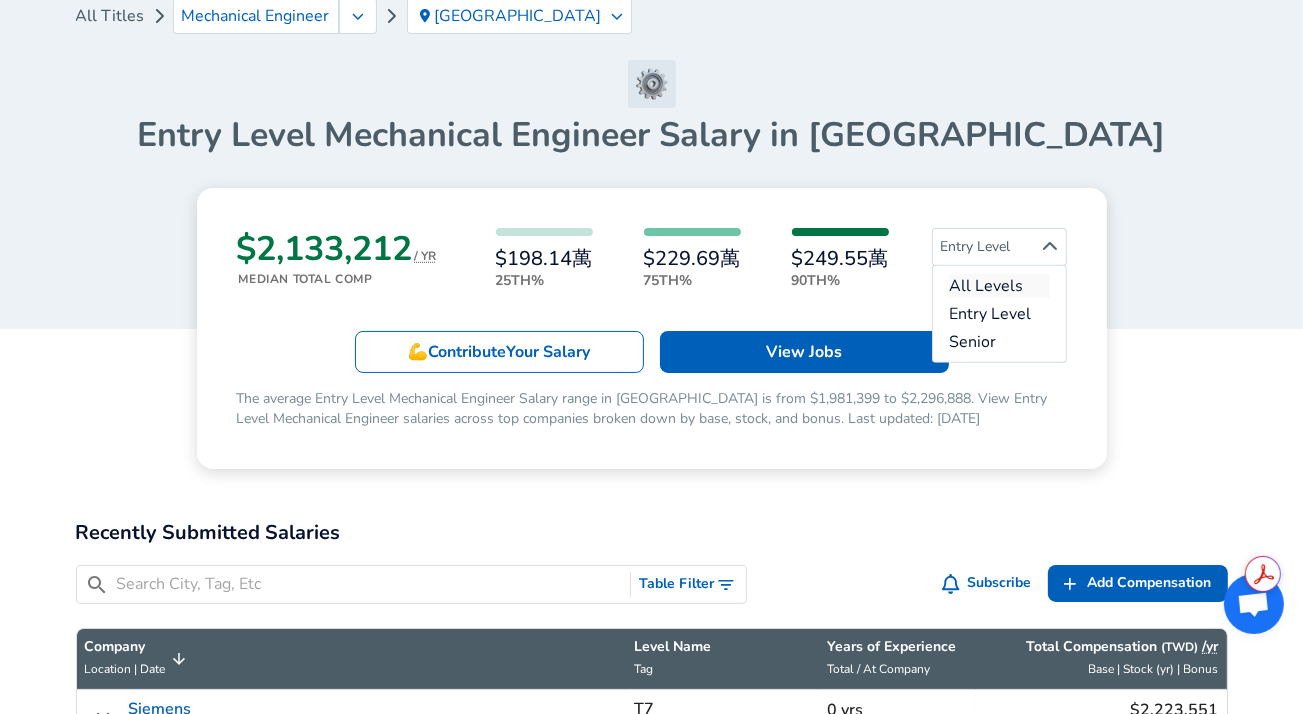 click on "All Levels" at bounding box center [999, 286] 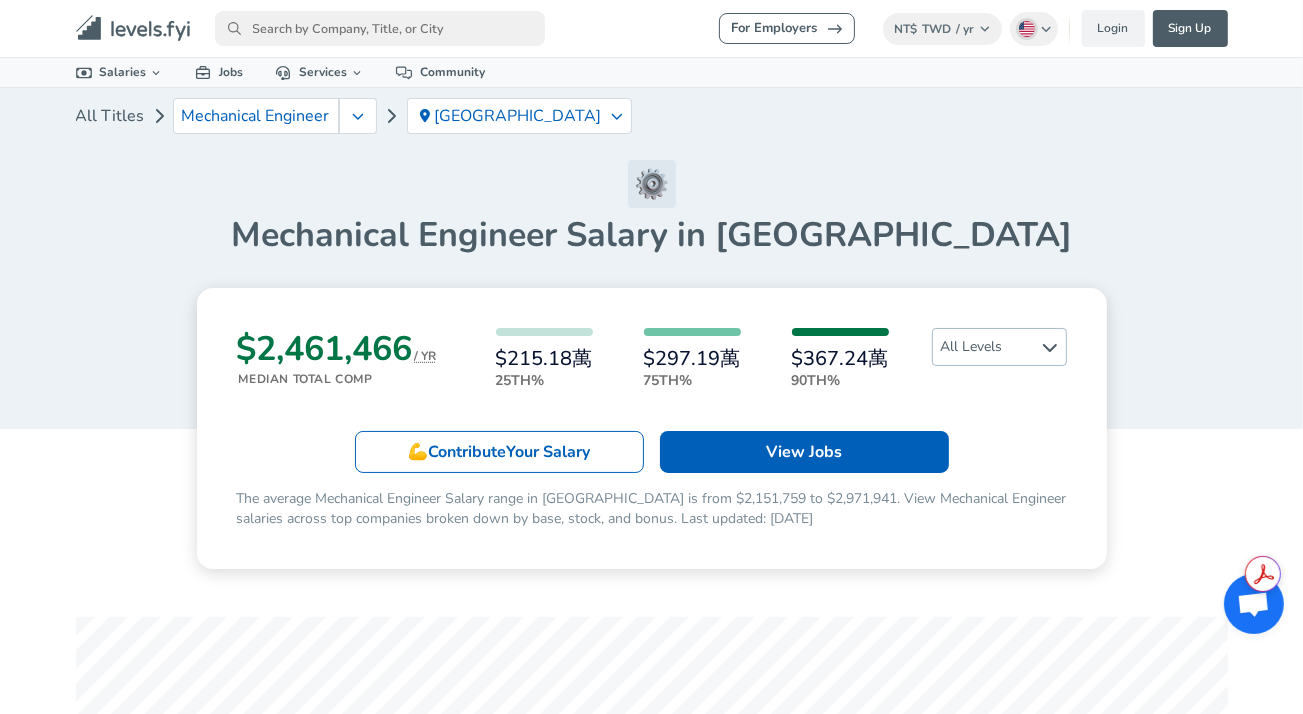 click on "All Levels" at bounding box center [999, 347] 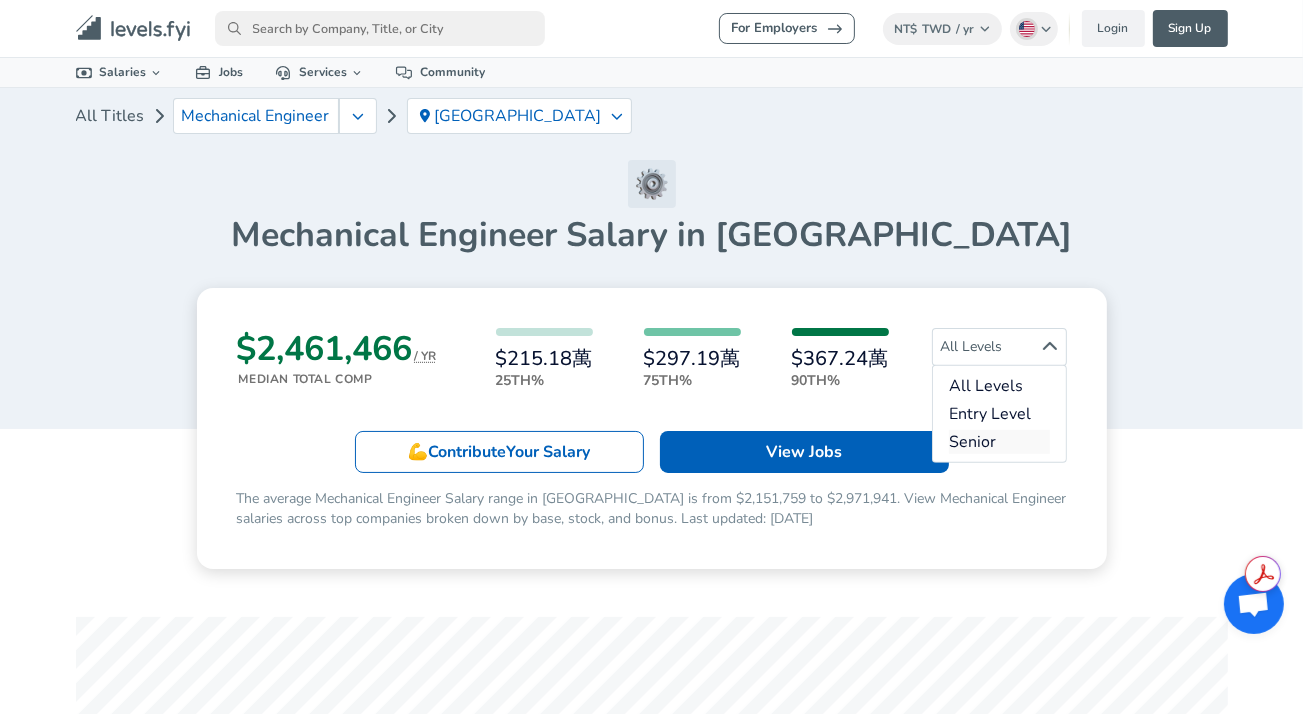 click on "Senior" at bounding box center (999, 442) 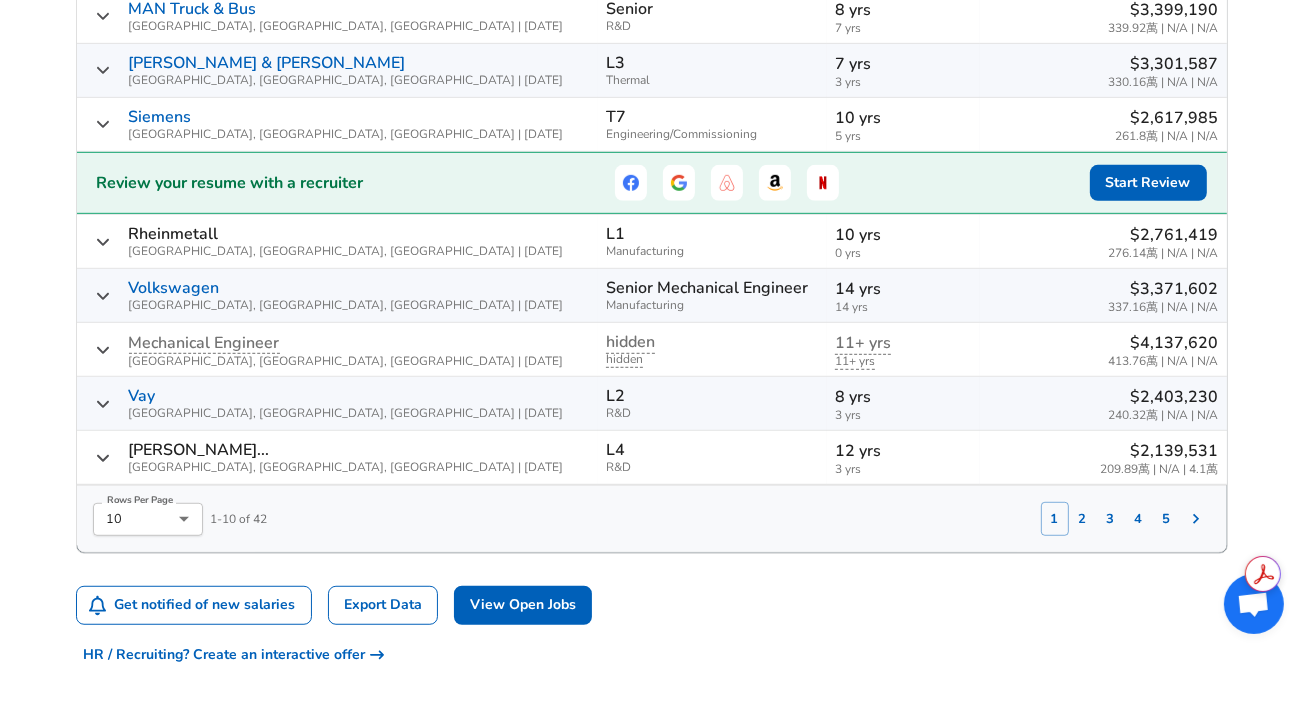 scroll, scrollTop: 0, scrollLeft: 0, axis: both 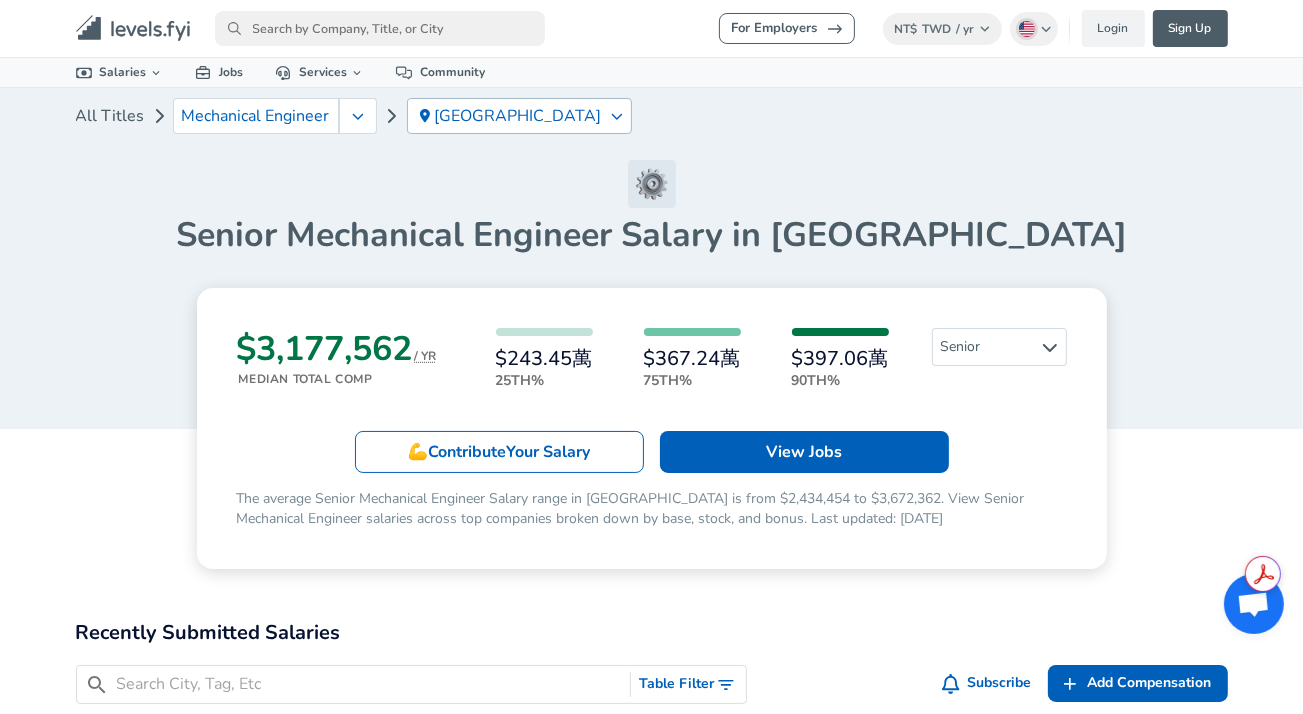 click on "Germany" at bounding box center [519, 116] 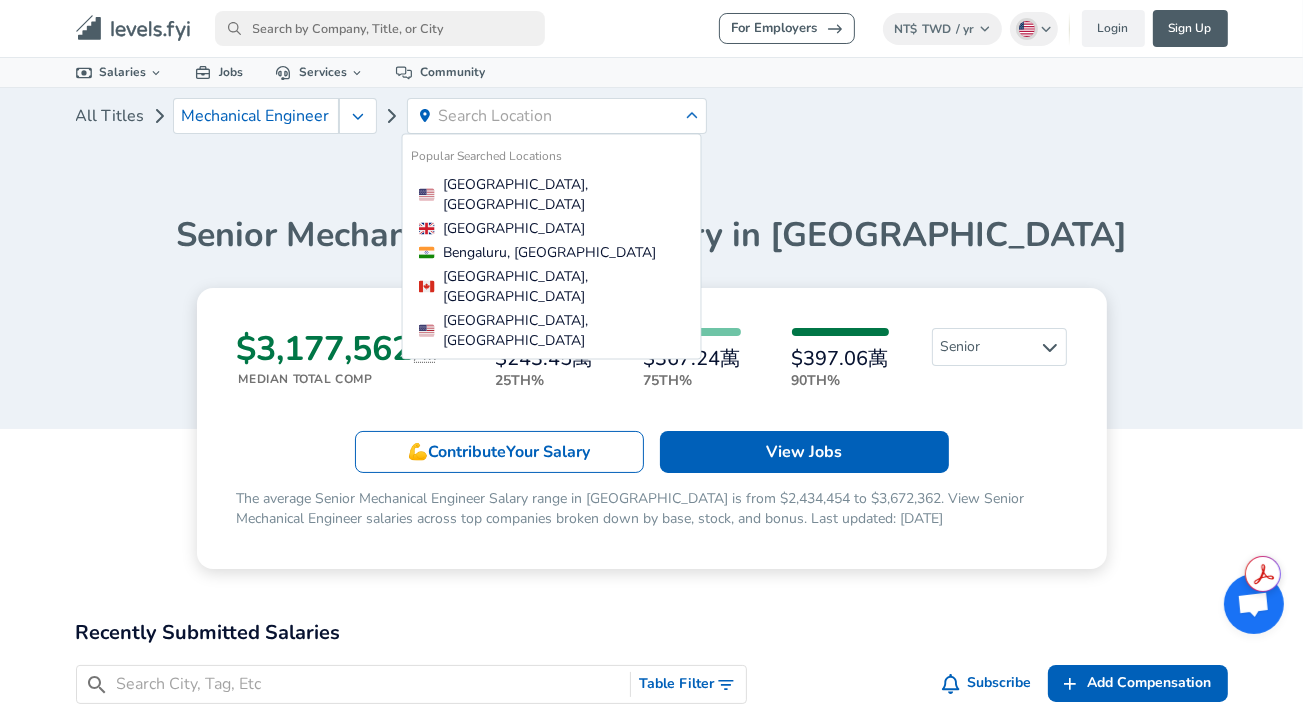 click on "Levels FYI Logo" 